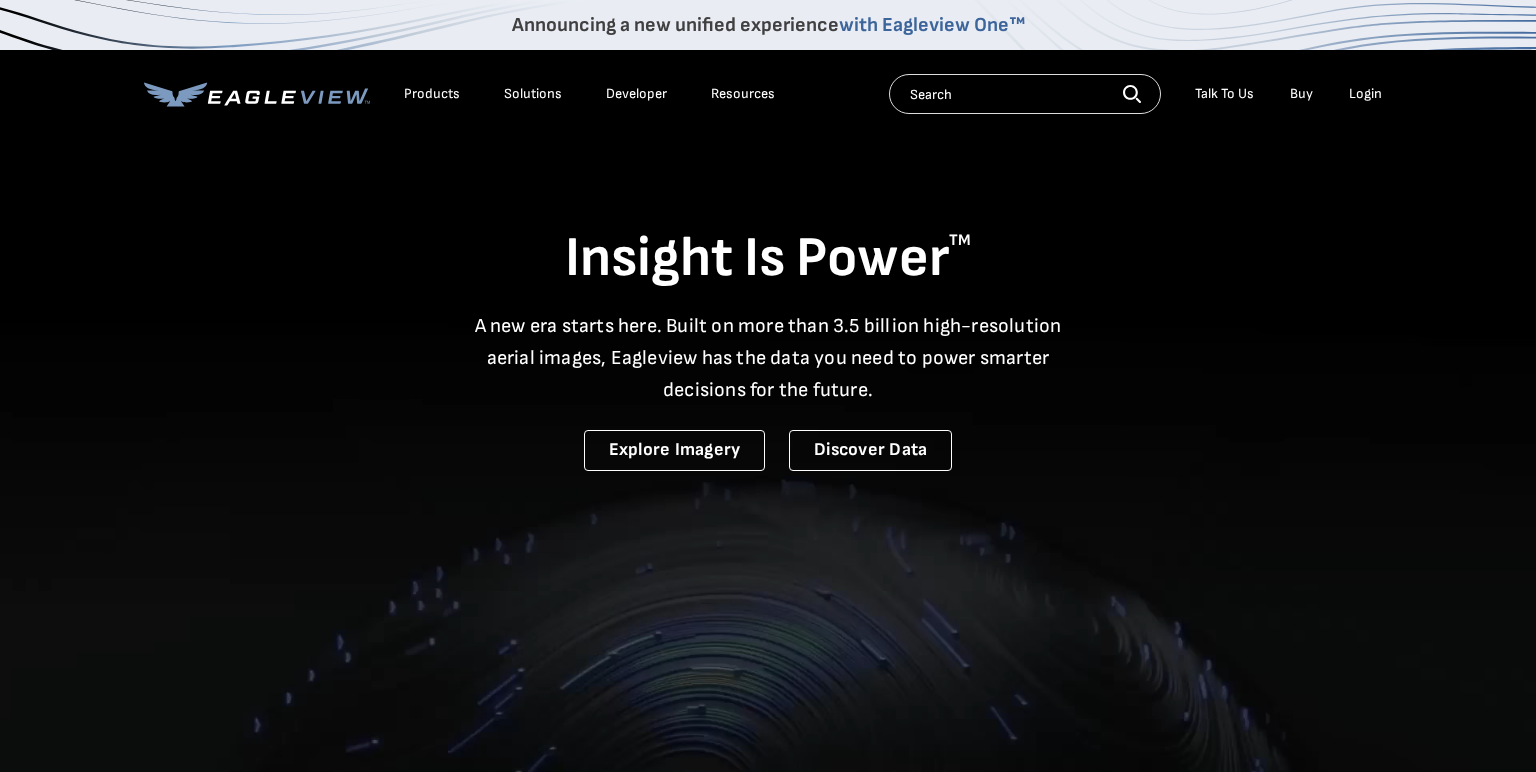 click on "Login" at bounding box center (1365, 94) 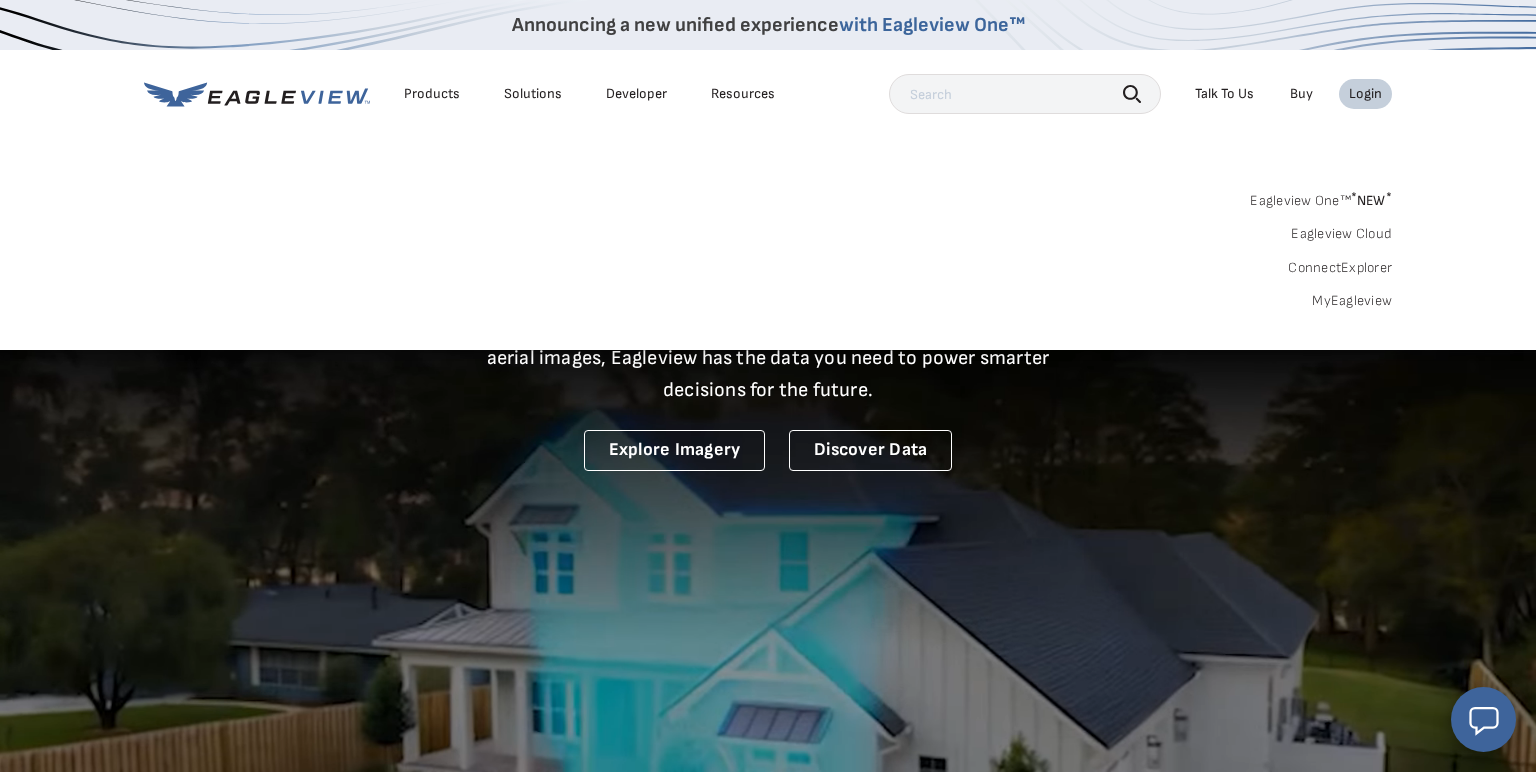 click on "Login" at bounding box center [1365, 94] 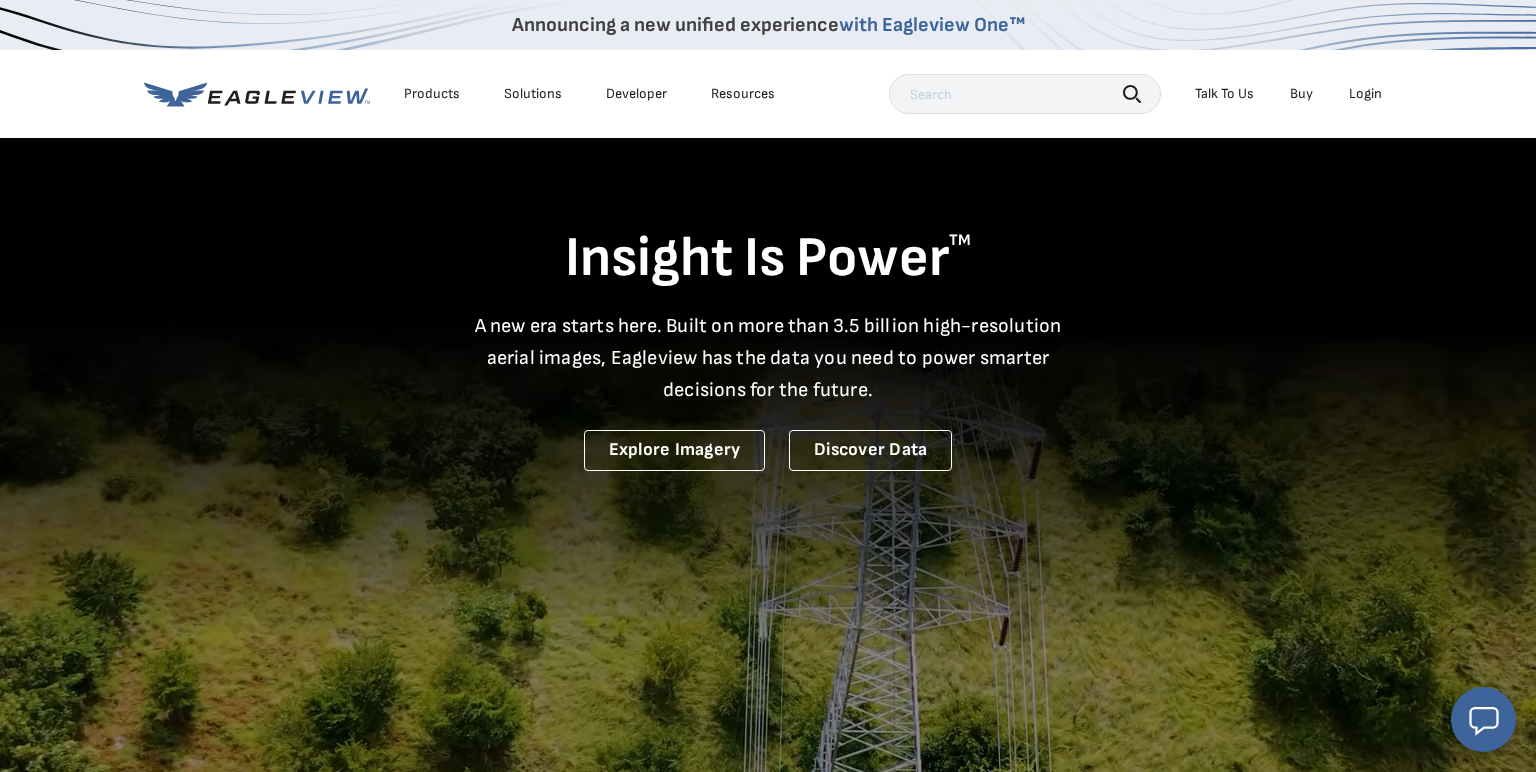 click on "Login" at bounding box center (1365, 94) 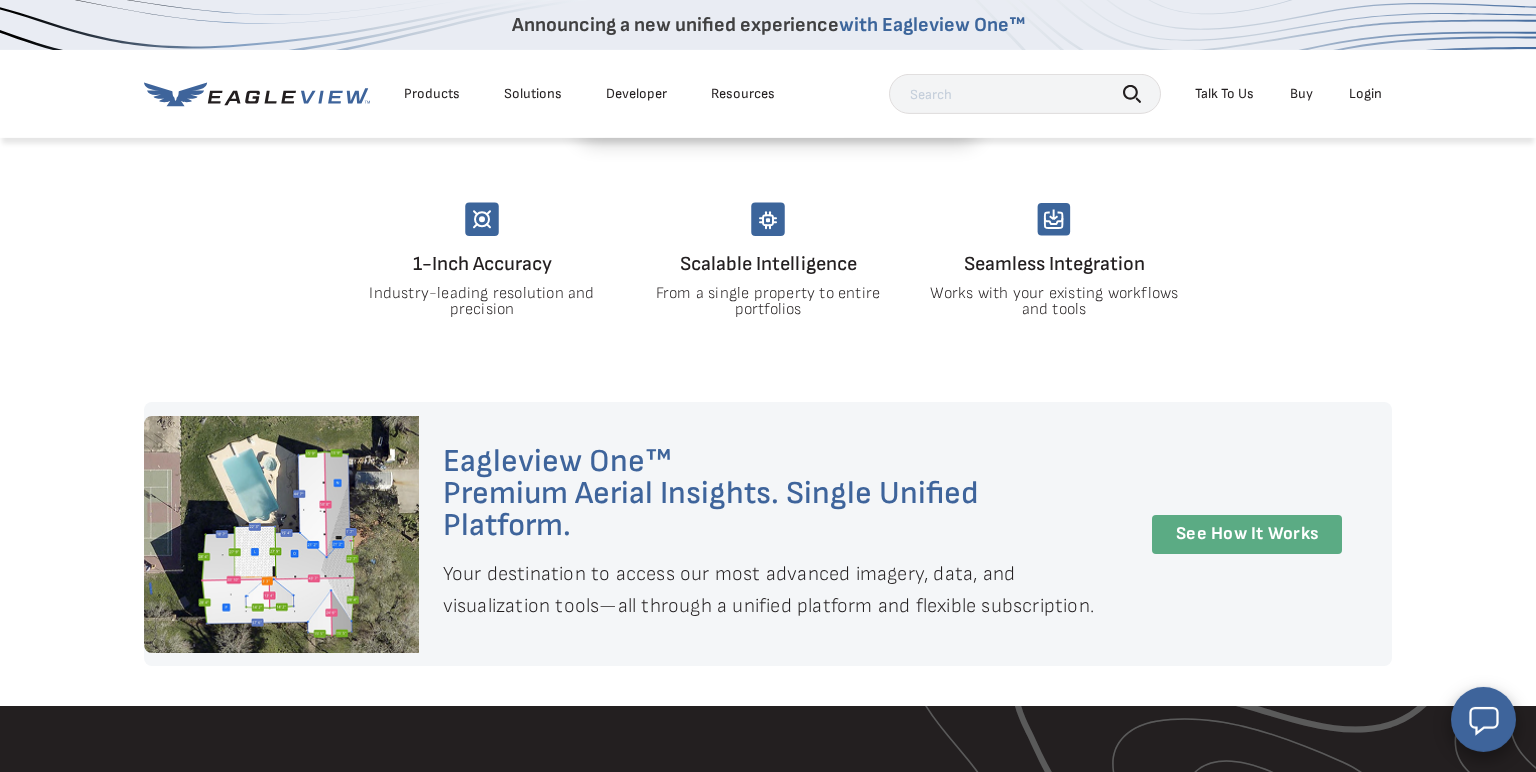 scroll, scrollTop: 1584, scrollLeft: 0, axis: vertical 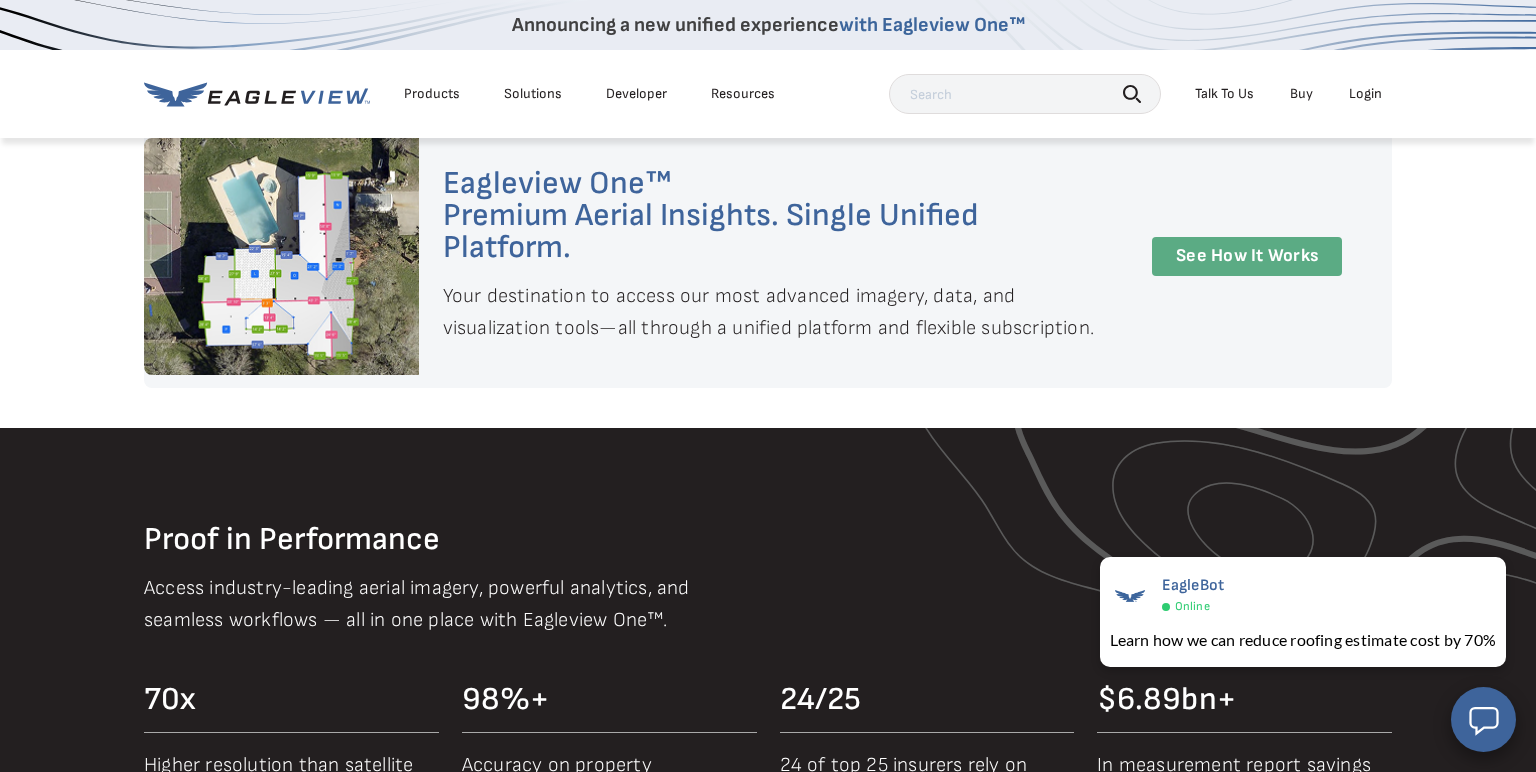 click on "Login" at bounding box center [1365, 94] 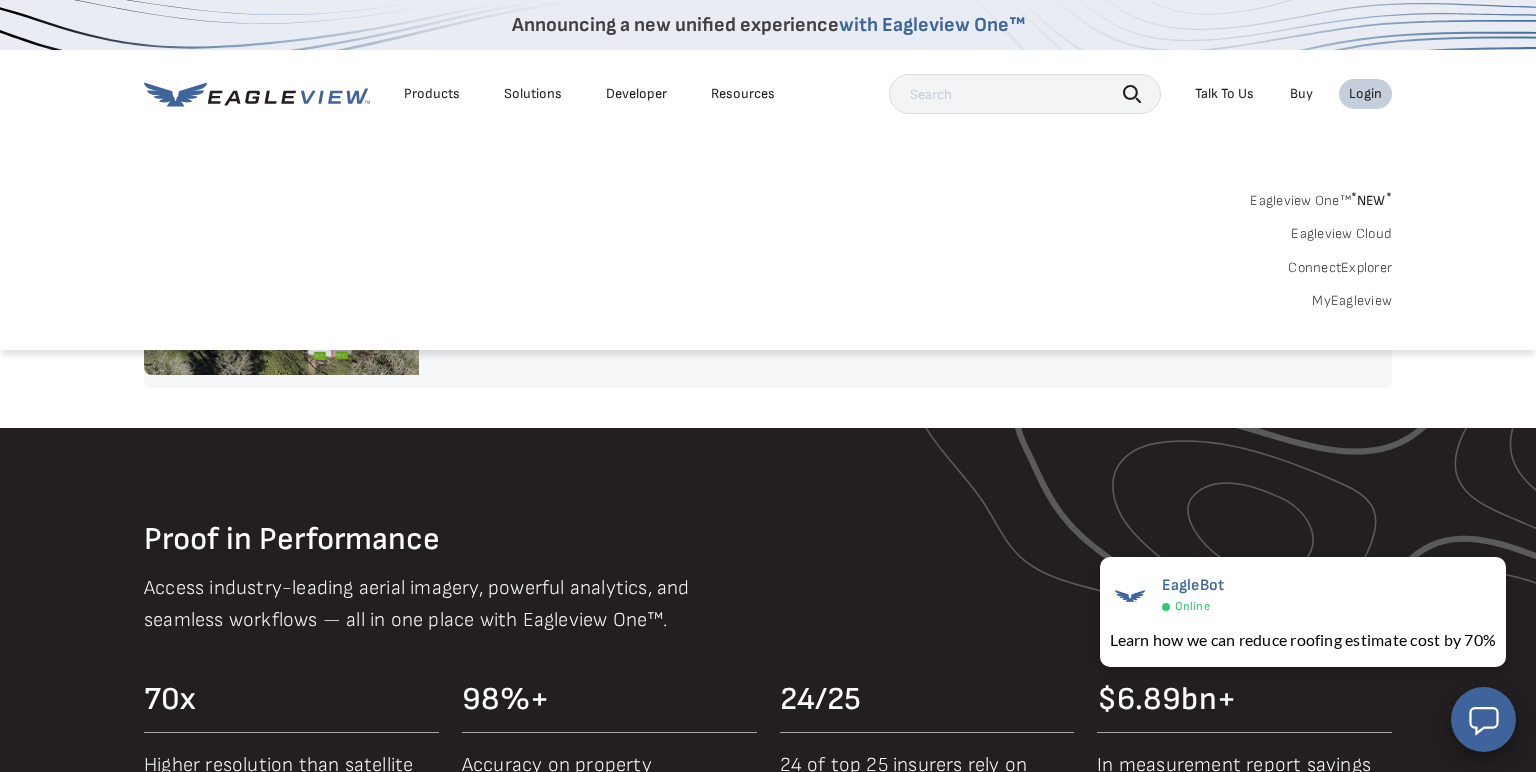 click on "MyEagleview" at bounding box center [1352, 301] 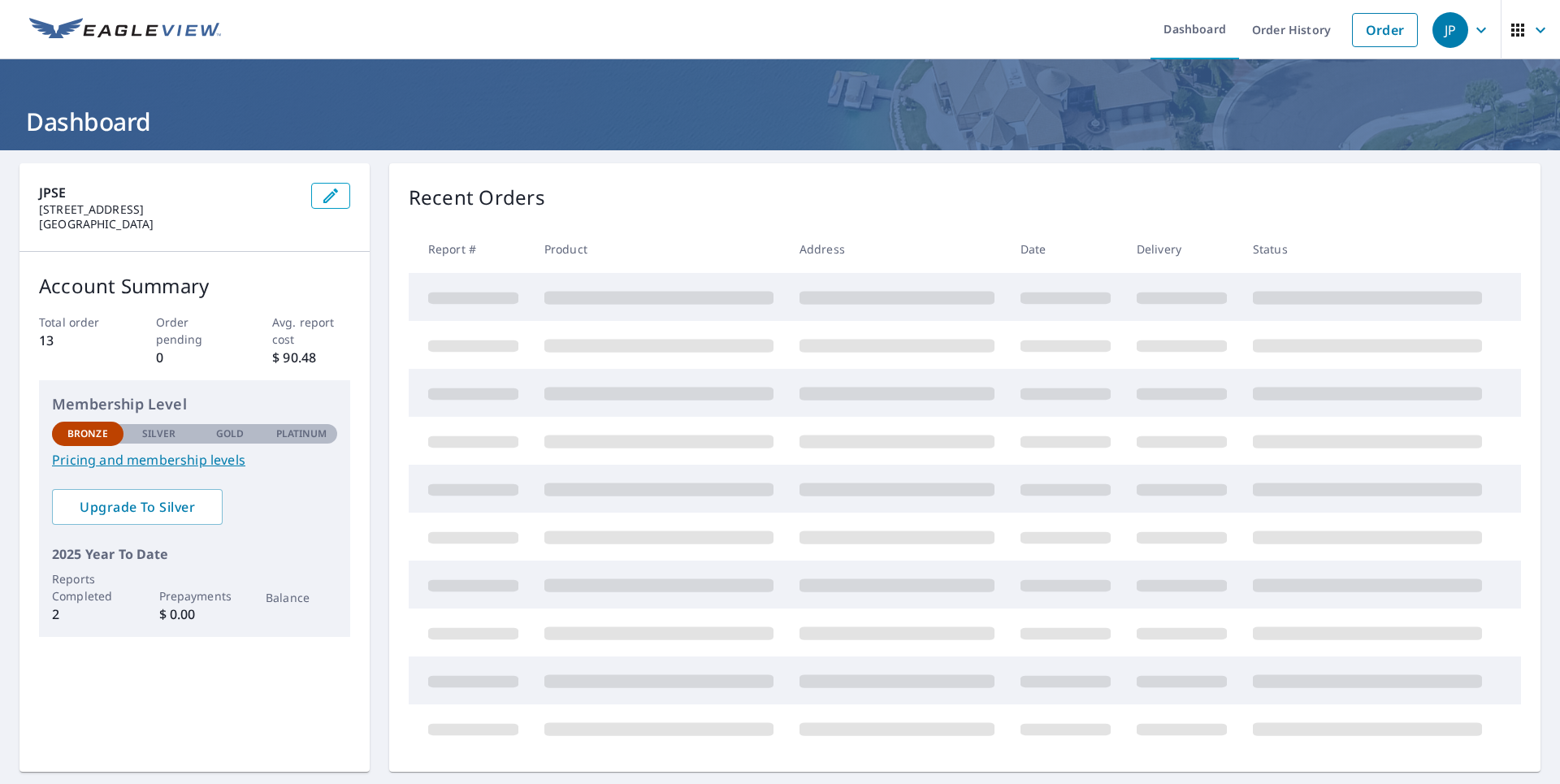 scroll, scrollTop: 0, scrollLeft: 0, axis: both 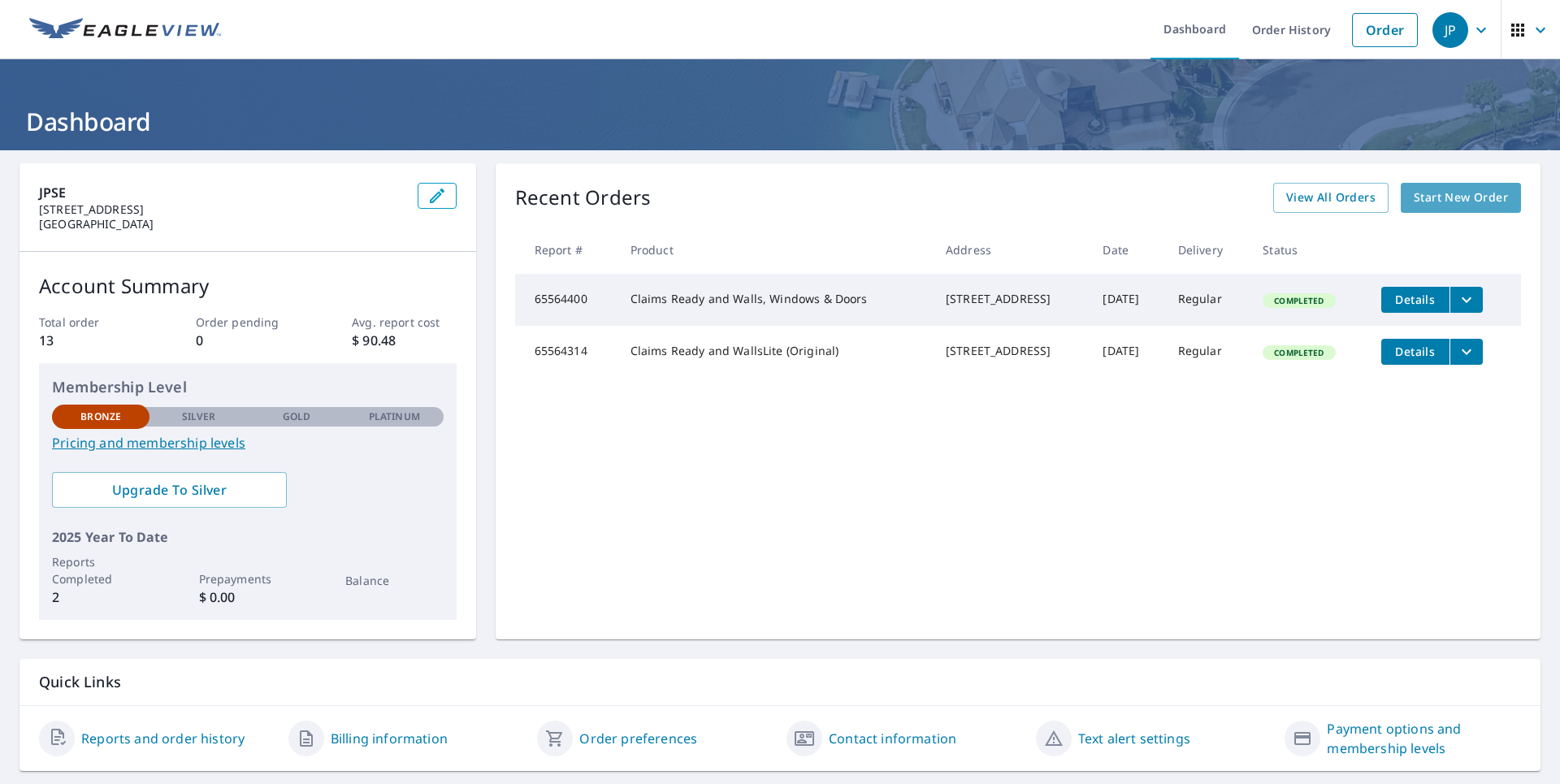 click on "Start New Order" at bounding box center (1461, 197) 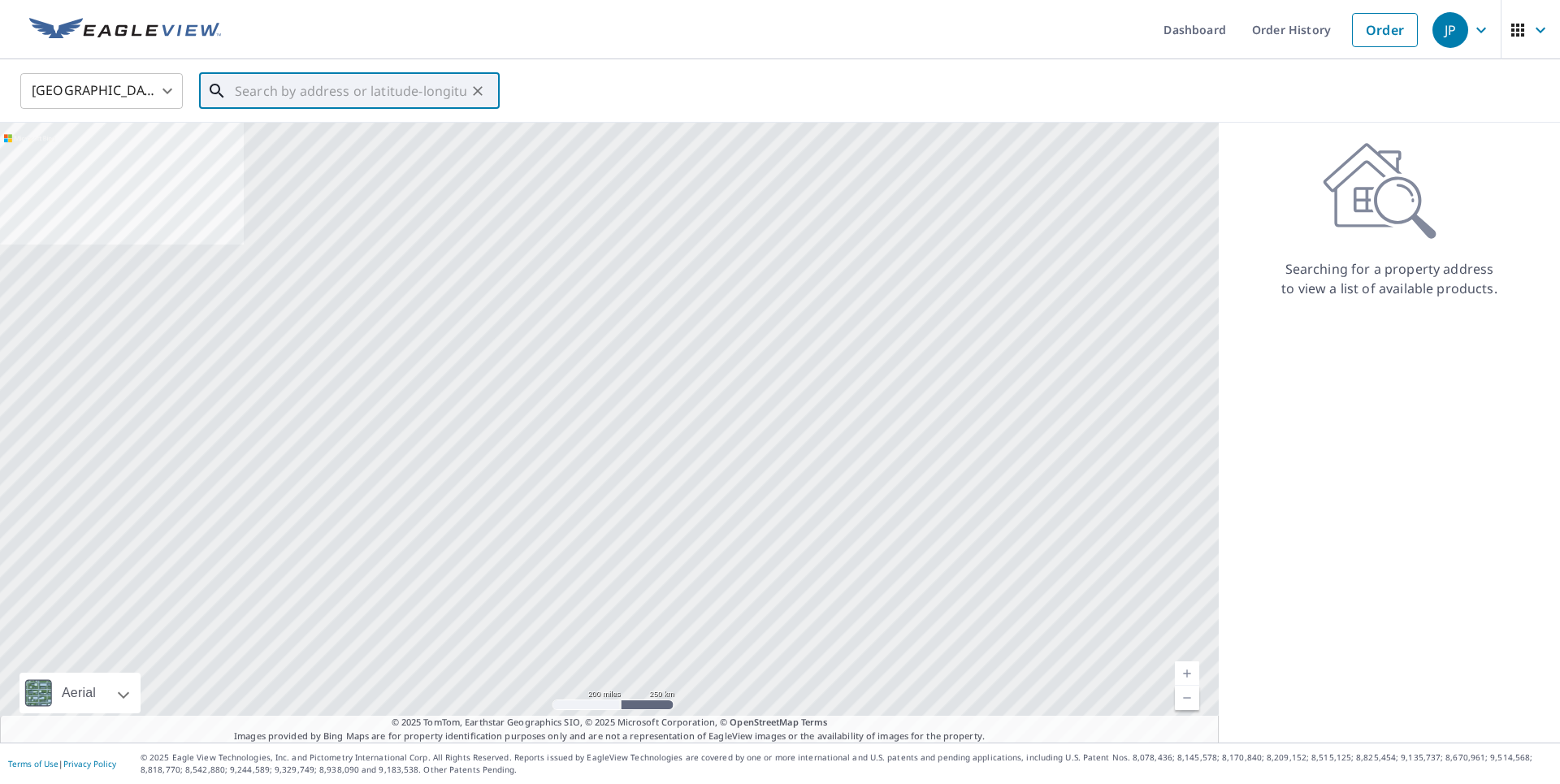 click at bounding box center (350, 91) 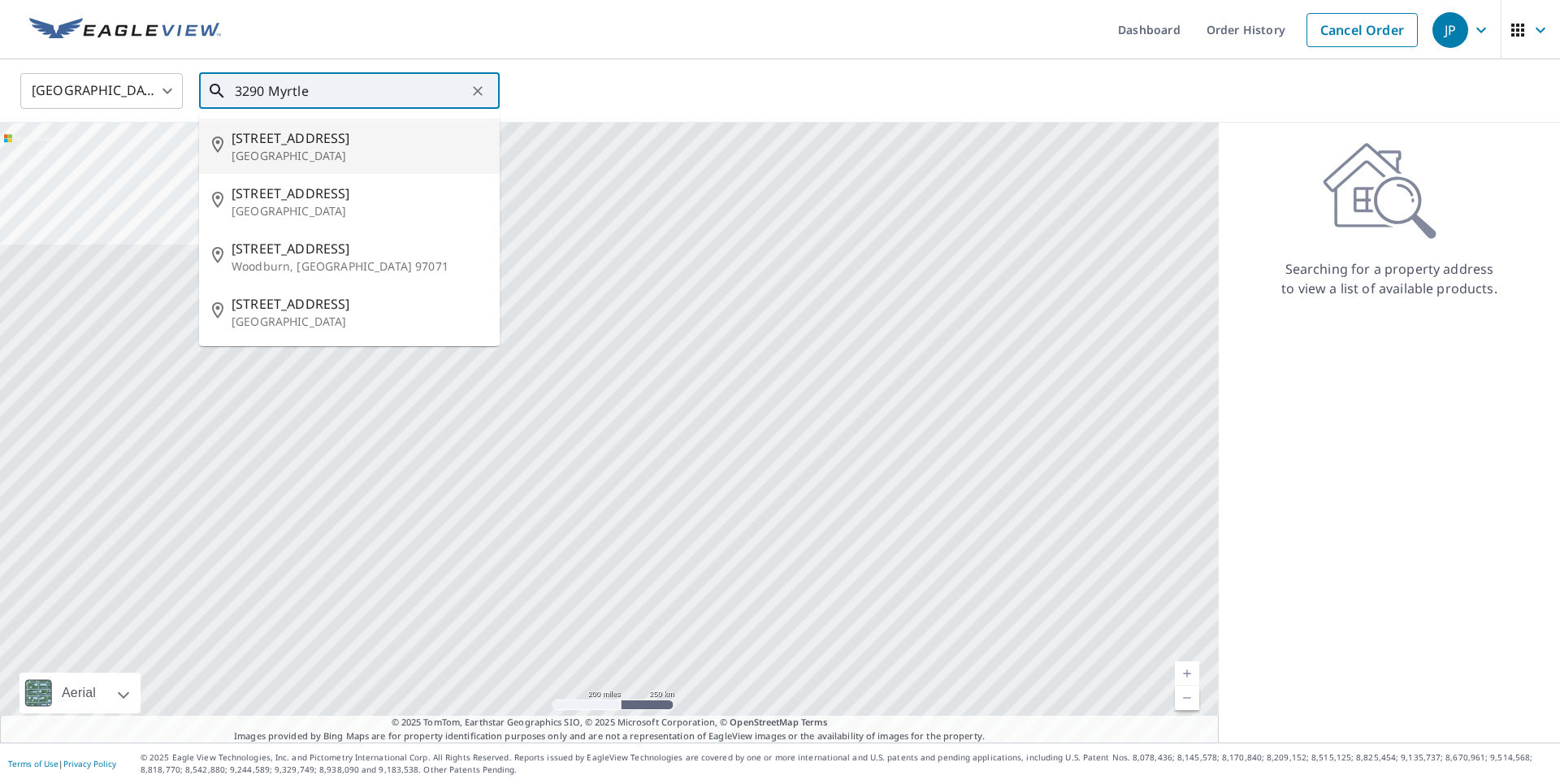 click on "[GEOGRAPHIC_DATA]" at bounding box center [359, 156] 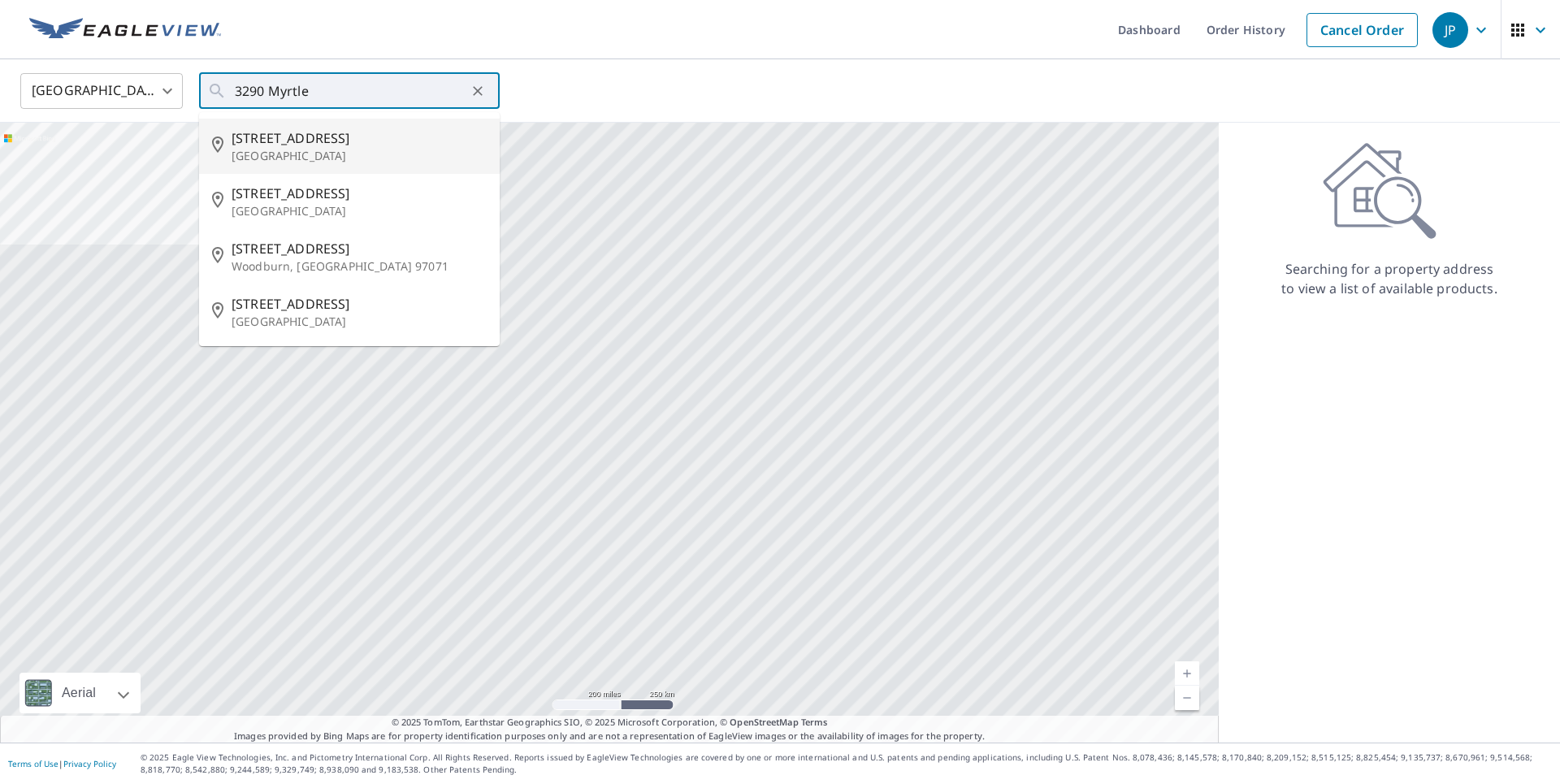 type on "[STREET_ADDRESS]" 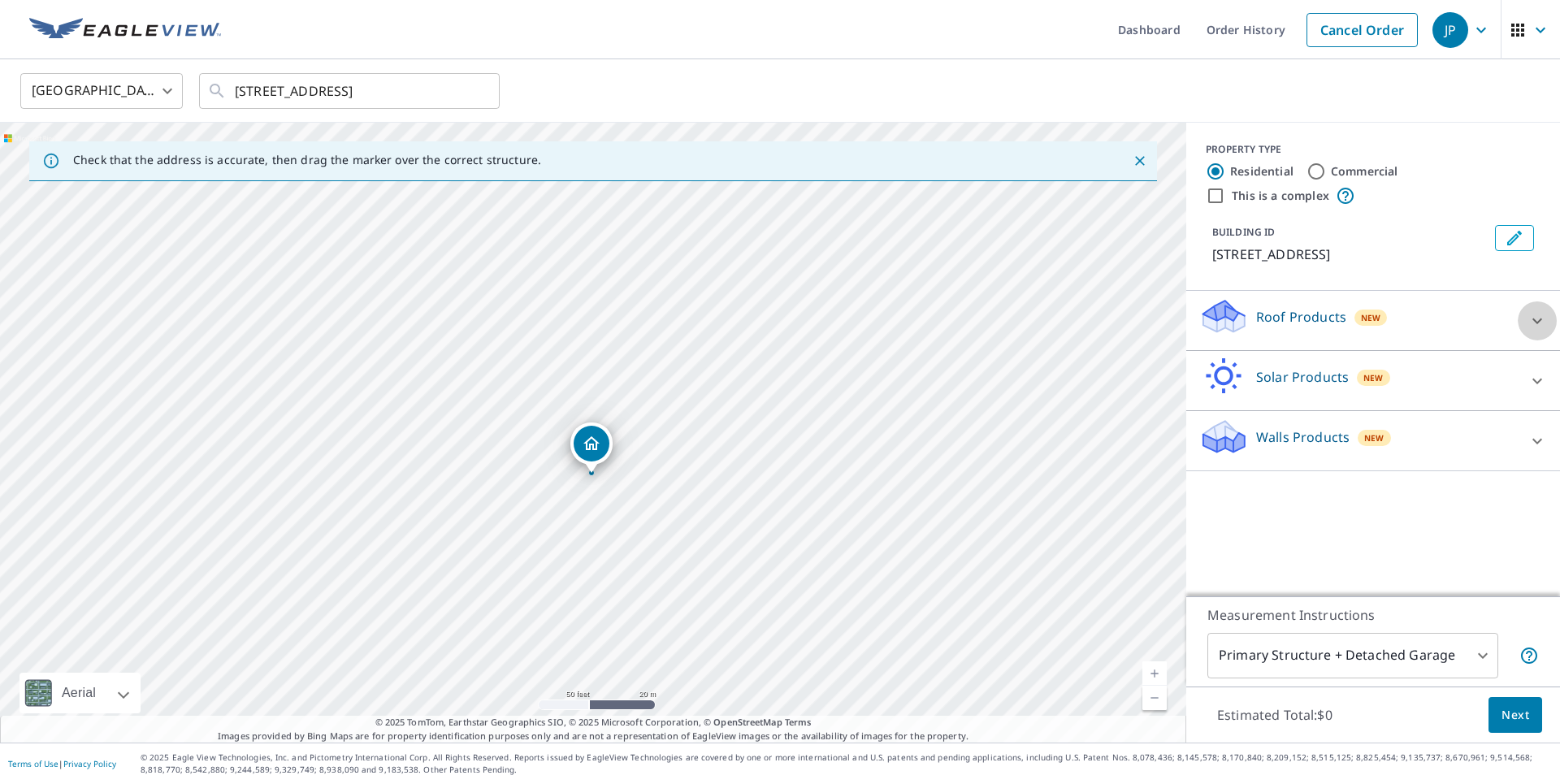 click 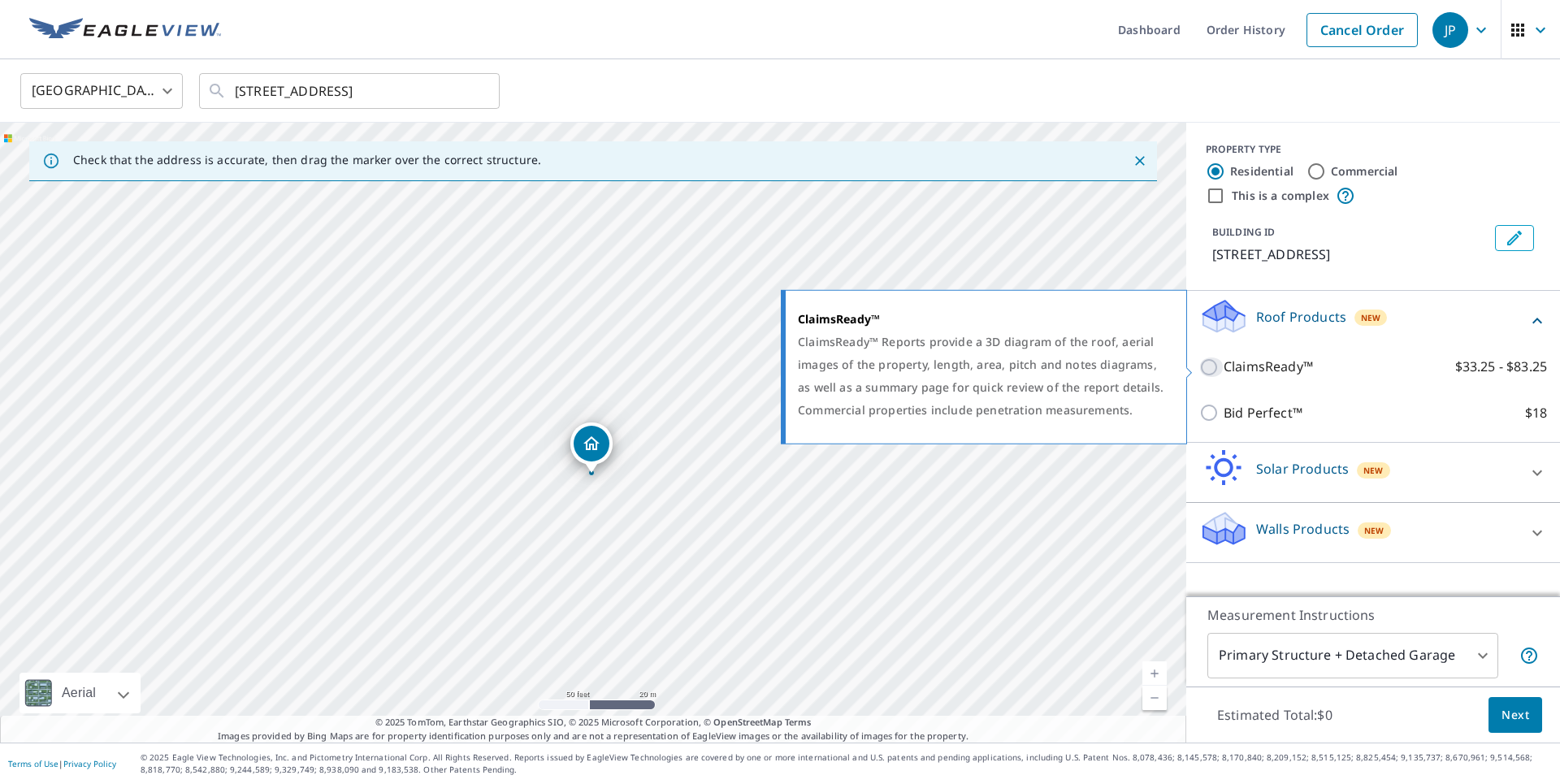 click on "ClaimsReady™ $33.25 - $83.25" at bounding box center [1211, 367] 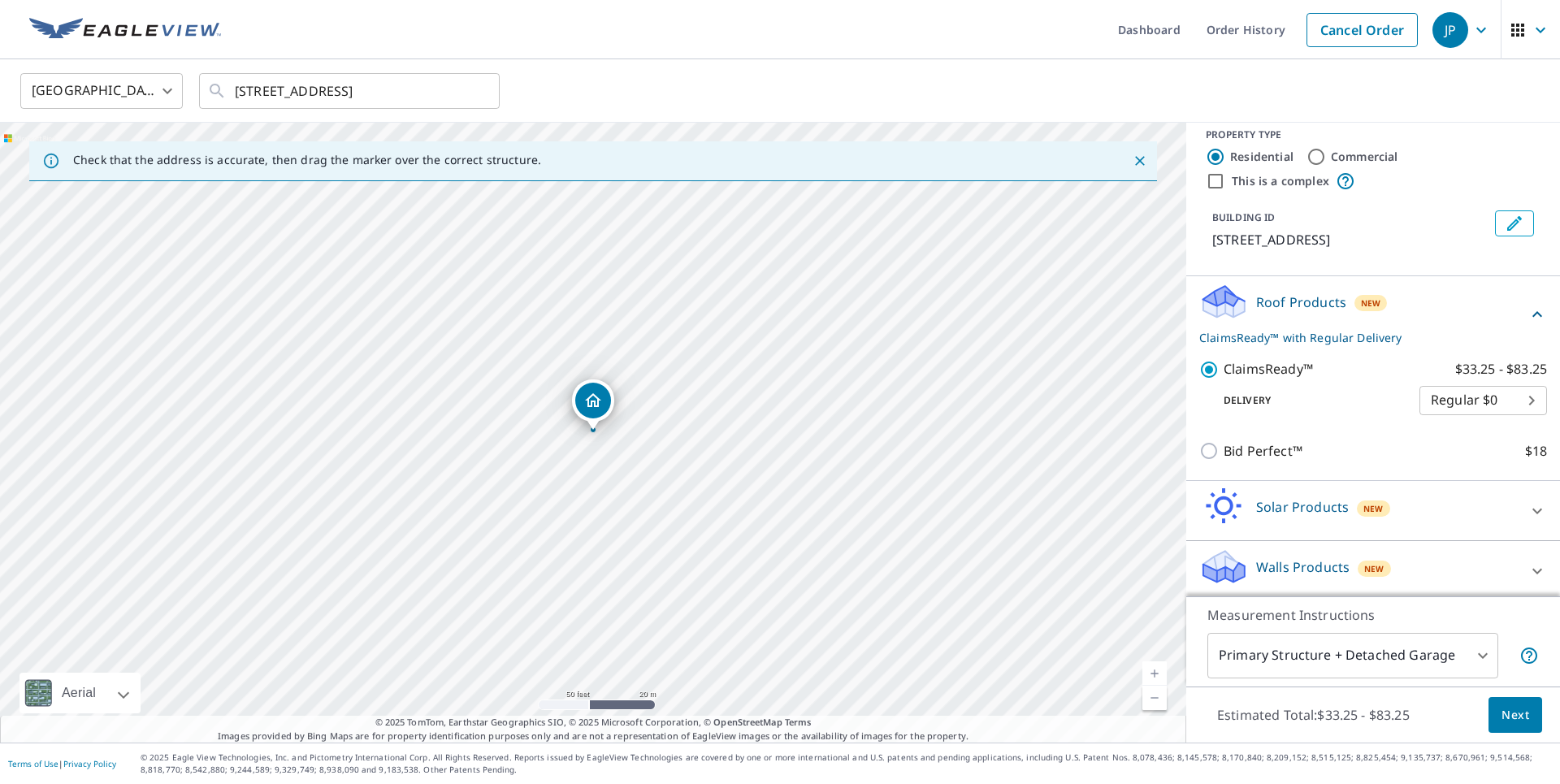 scroll, scrollTop: 22, scrollLeft: 0, axis: vertical 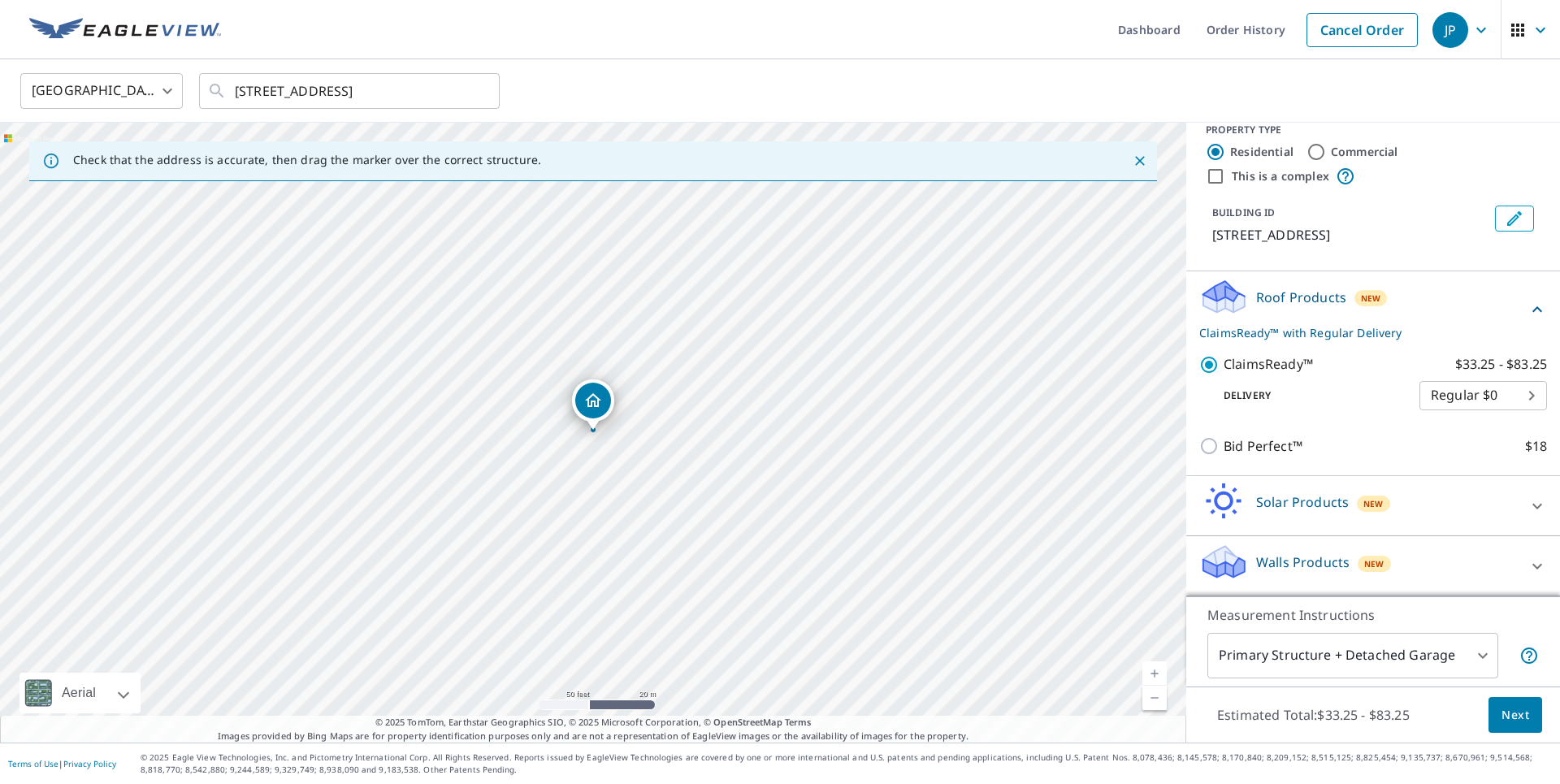 click 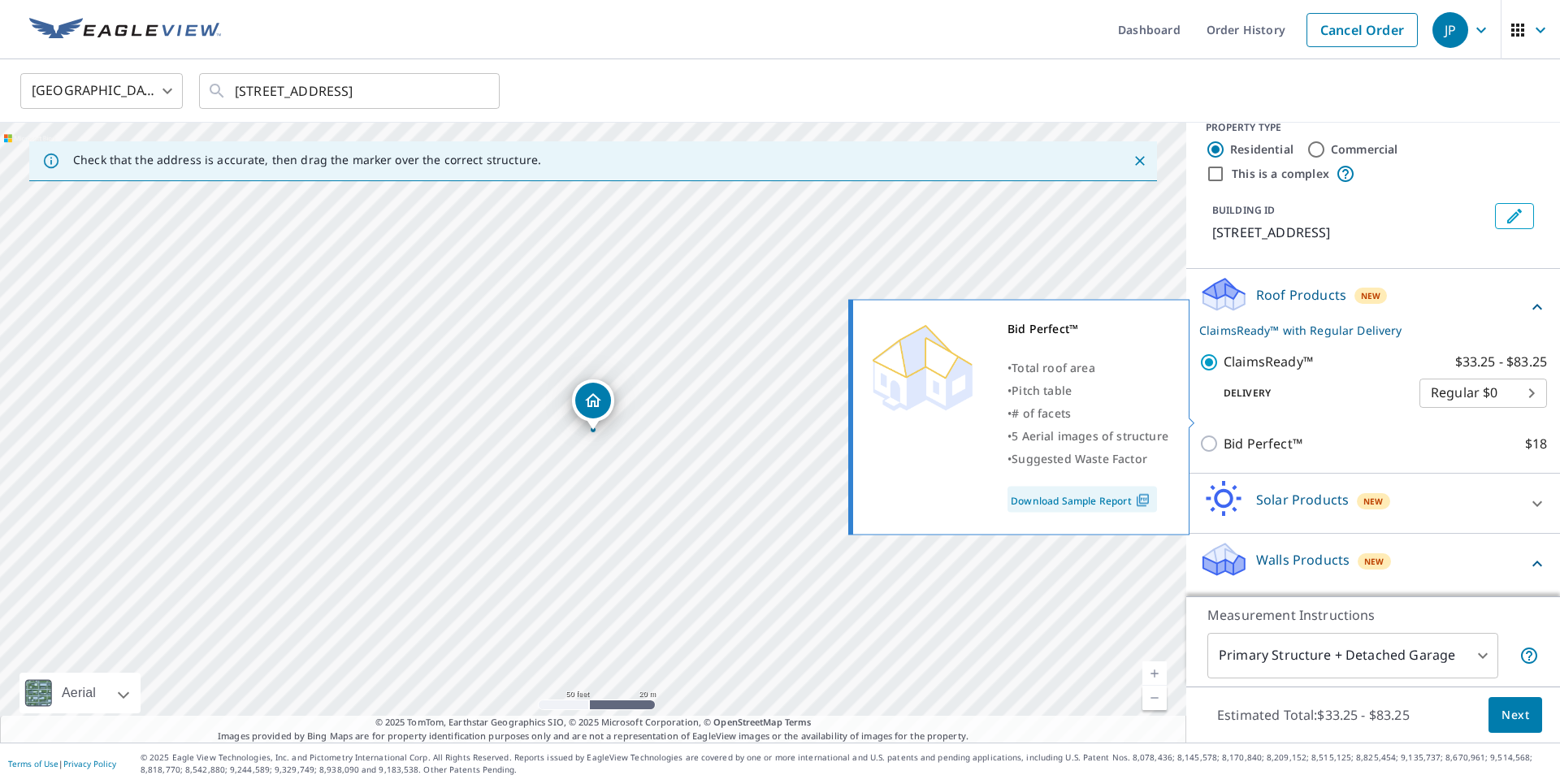 scroll, scrollTop: 68, scrollLeft: 0, axis: vertical 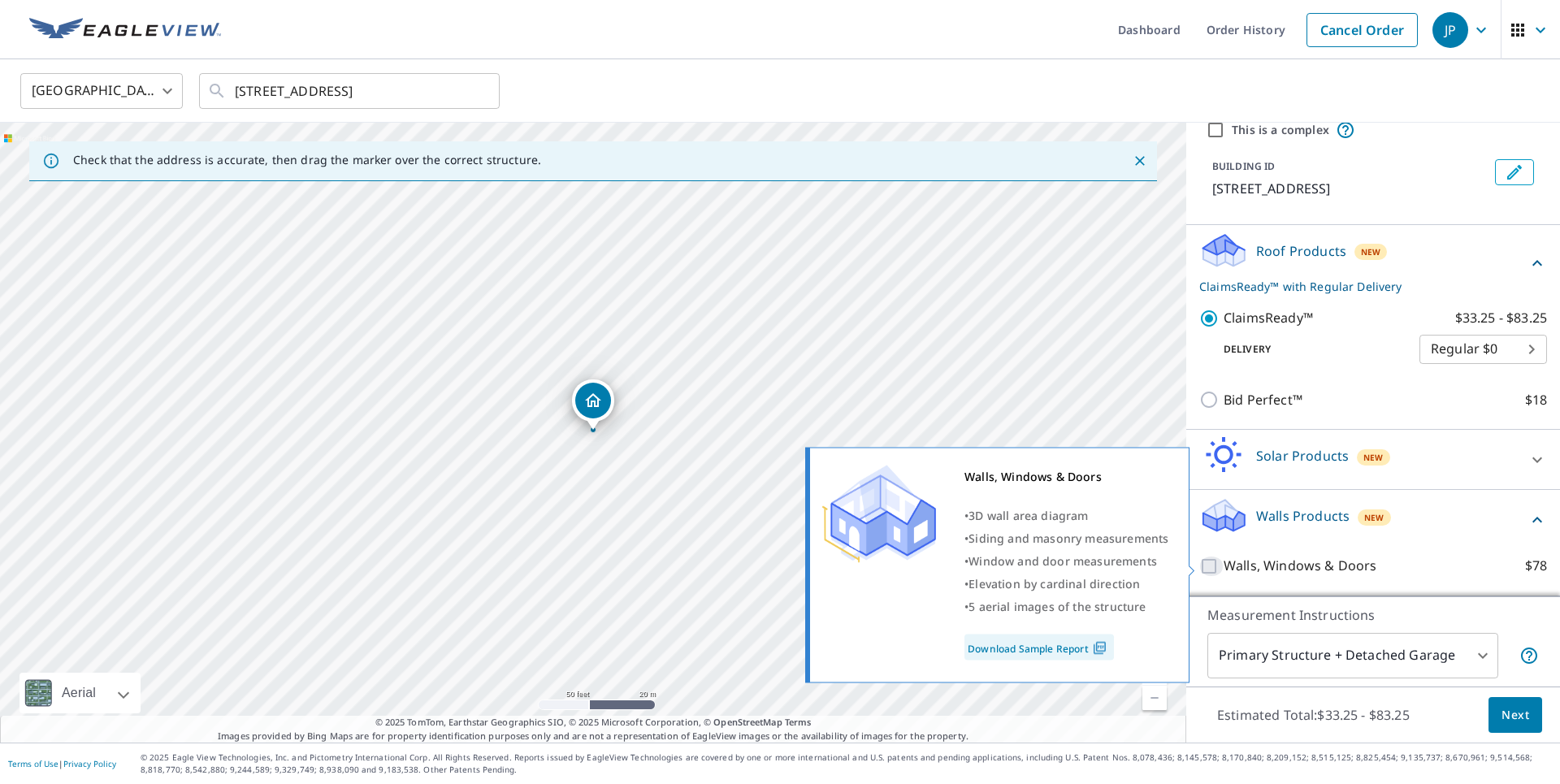 click on "Walls, Windows & Doors $78" at bounding box center [1211, 566] 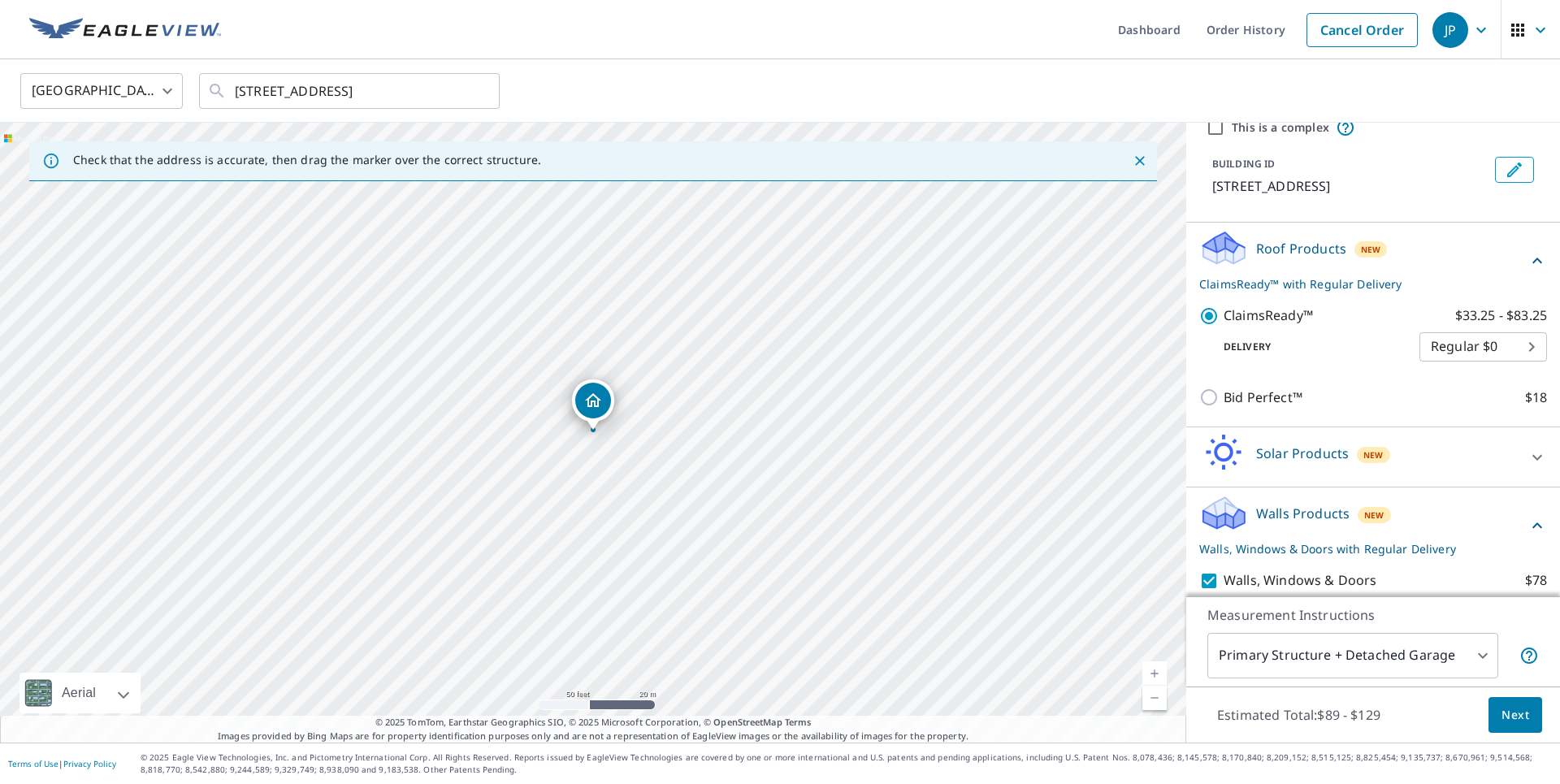 scroll, scrollTop: 121, scrollLeft: 0, axis: vertical 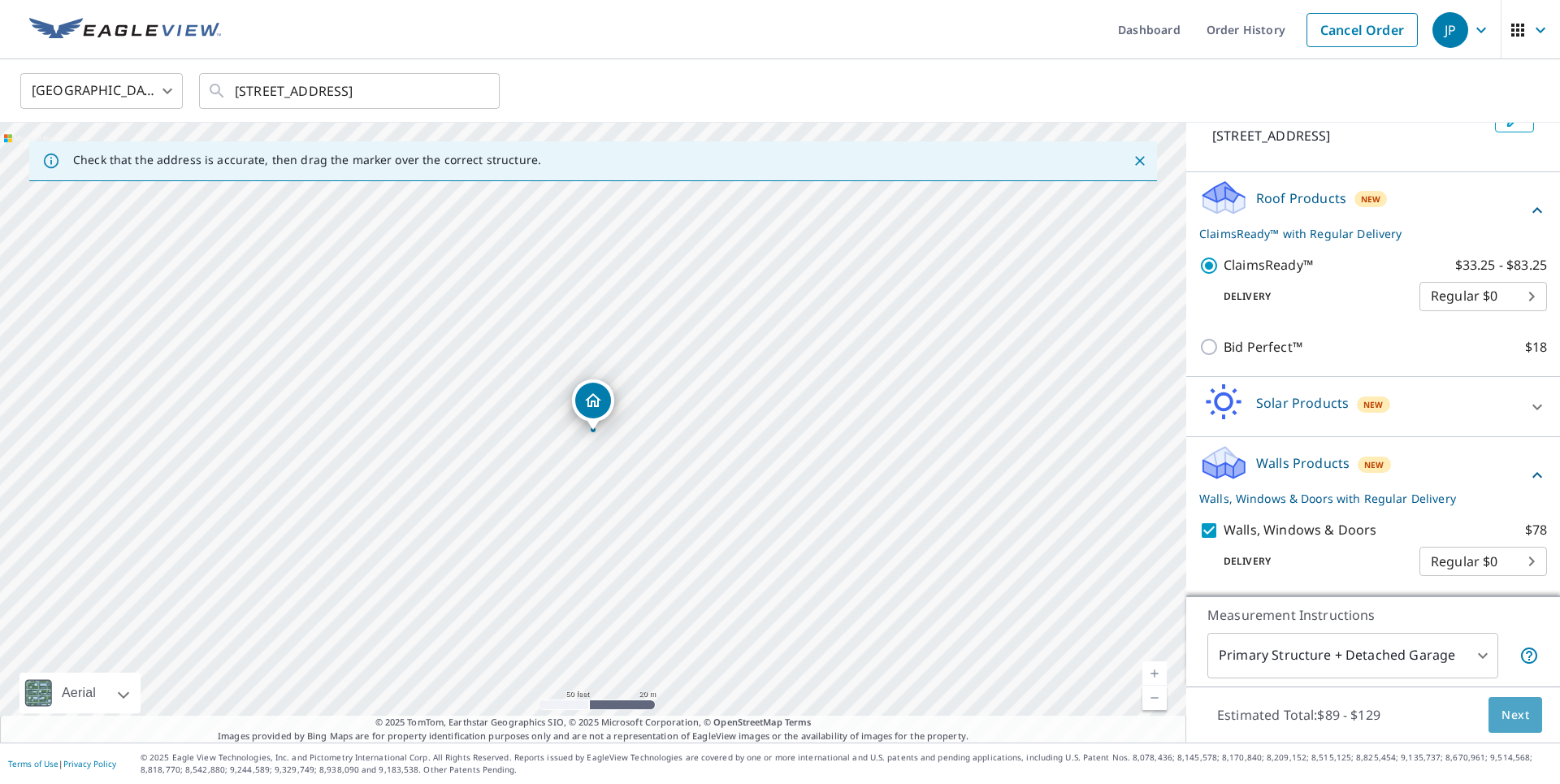 click on "Next" at bounding box center (1515, 715) 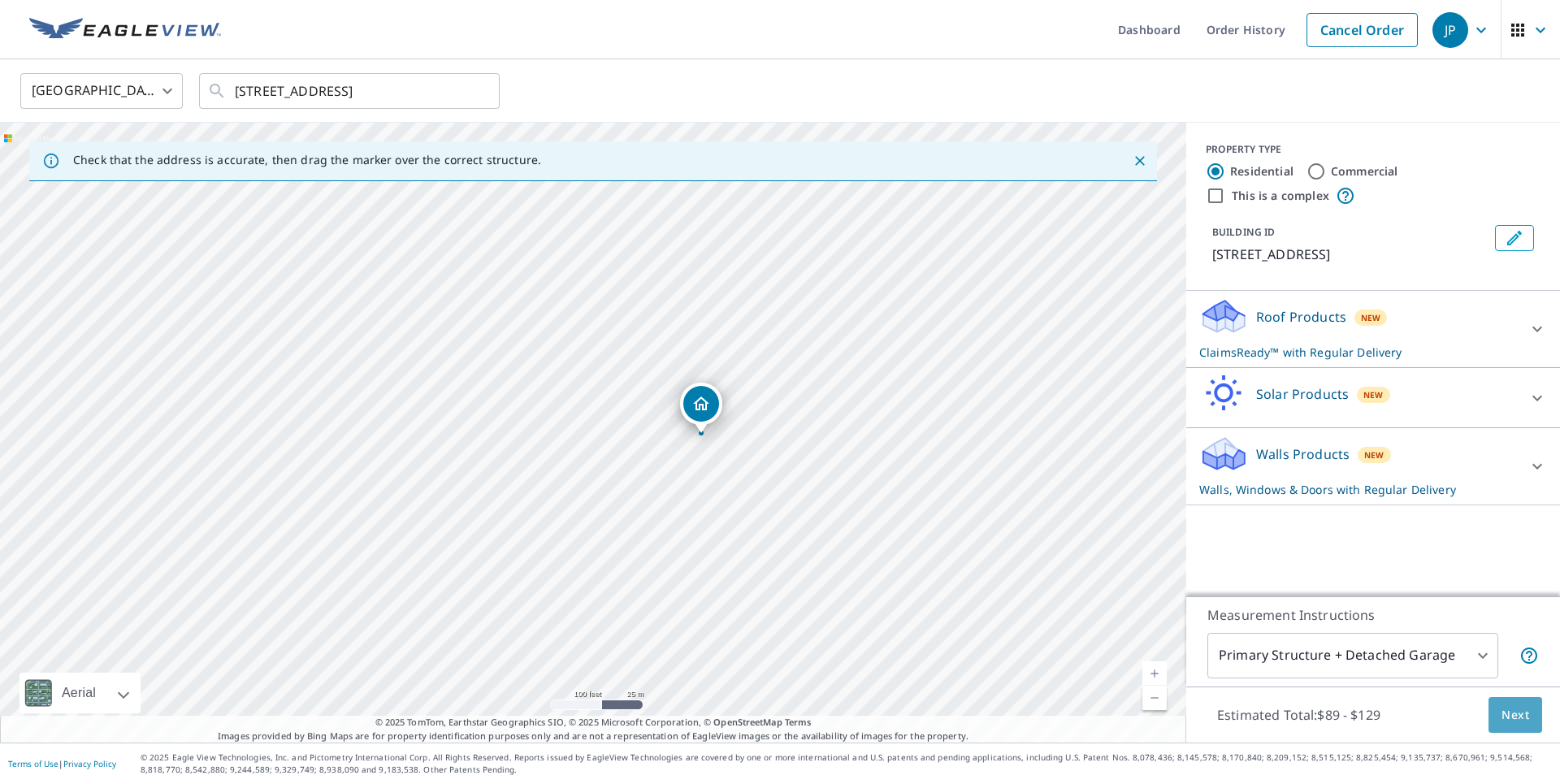 click on "Next" at bounding box center (1515, 715) 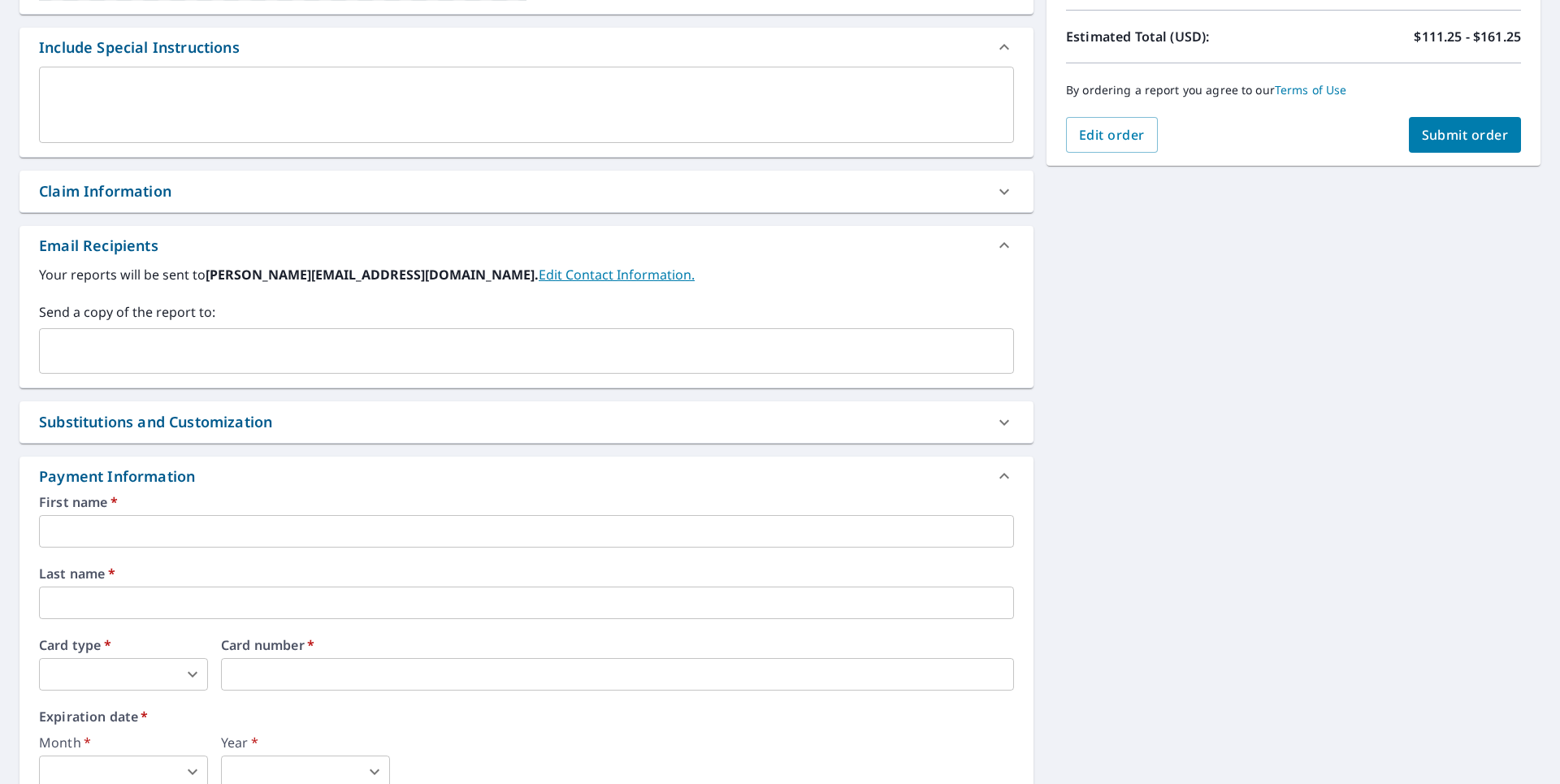 scroll, scrollTop: 559, scrollLeft: 0, axis: vertical 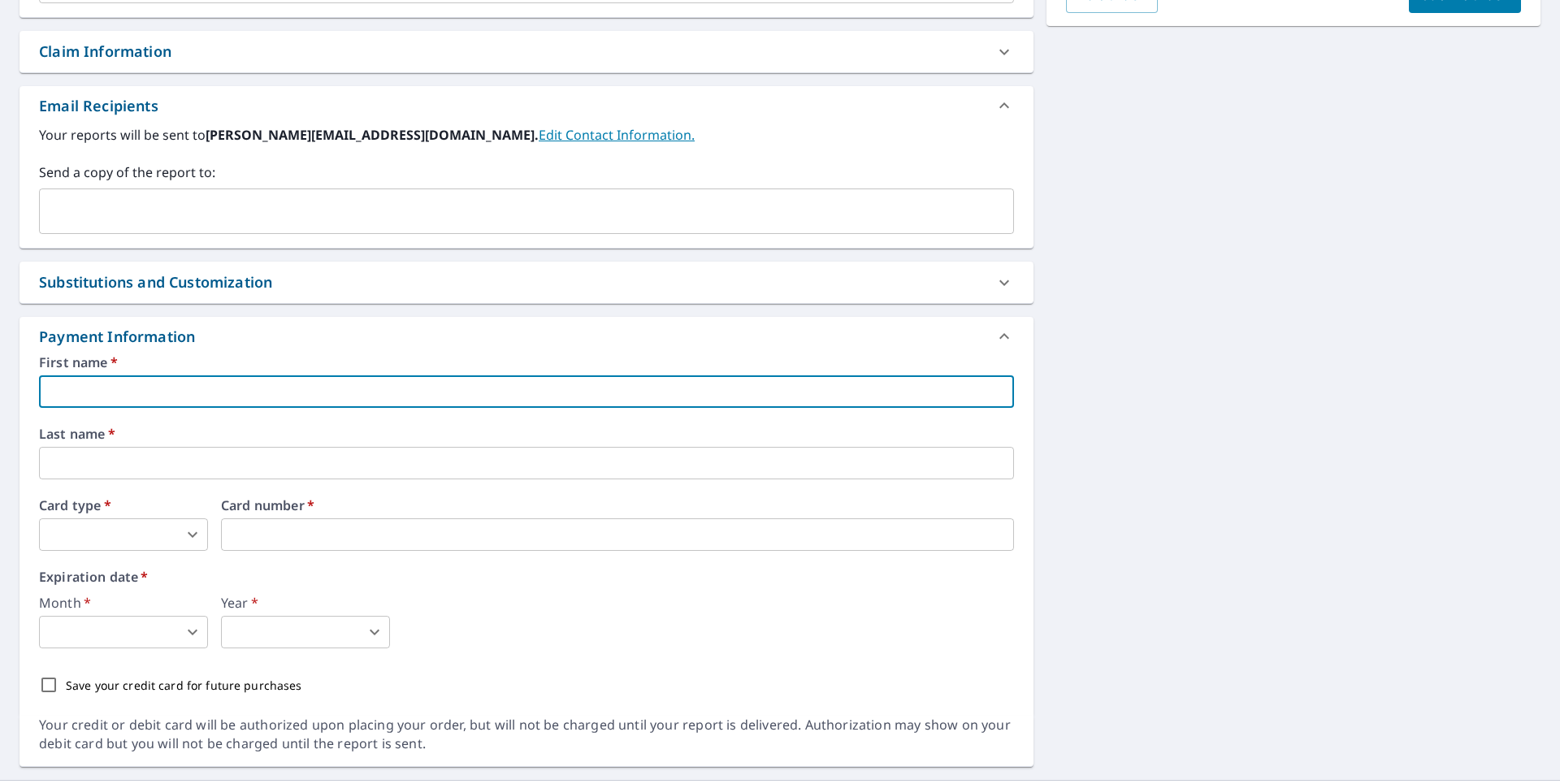 click at bounding box center (526, 392) 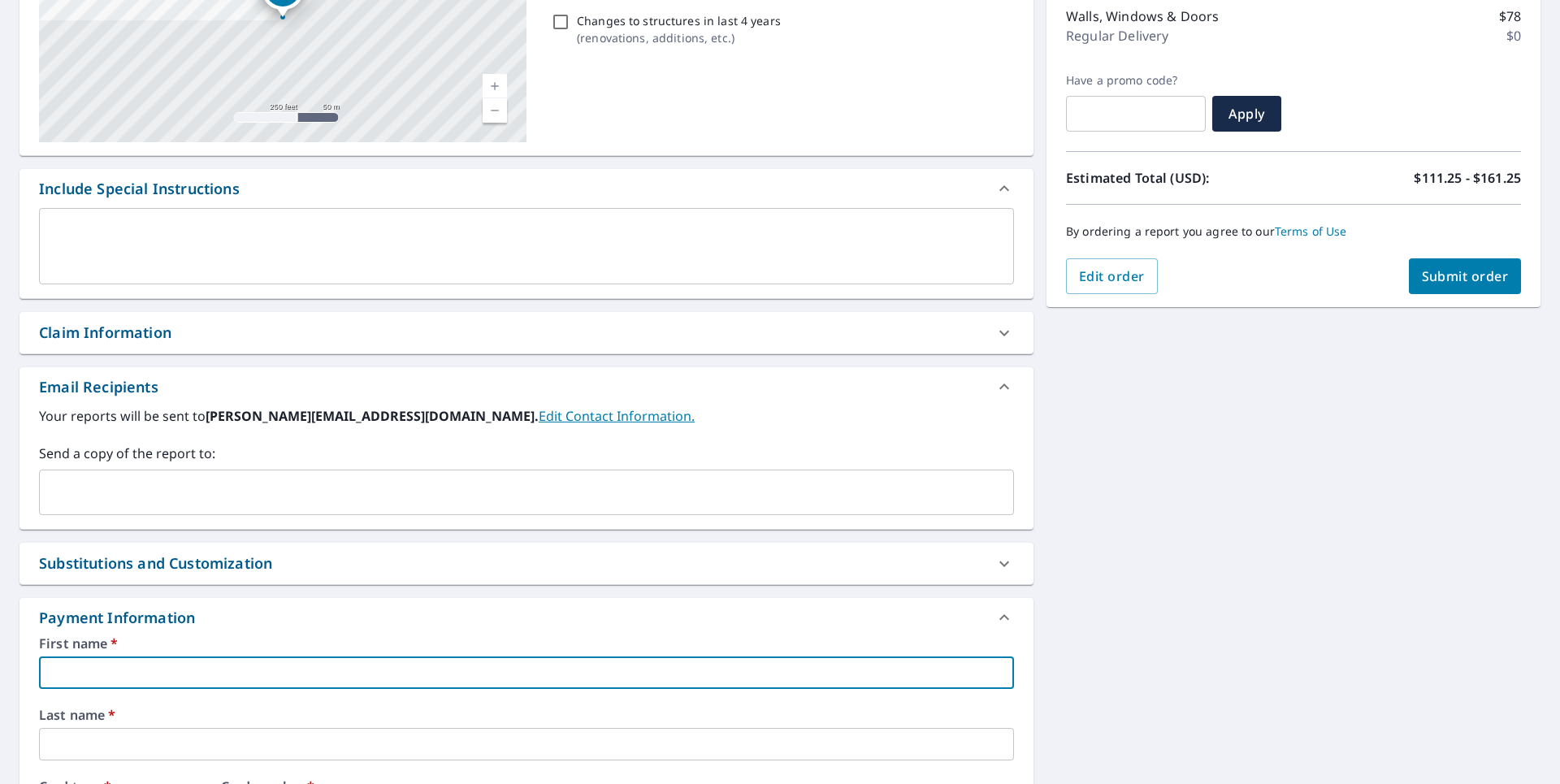 scroll, scrollTop: 279, scrollLeft: 0, axis: vertical 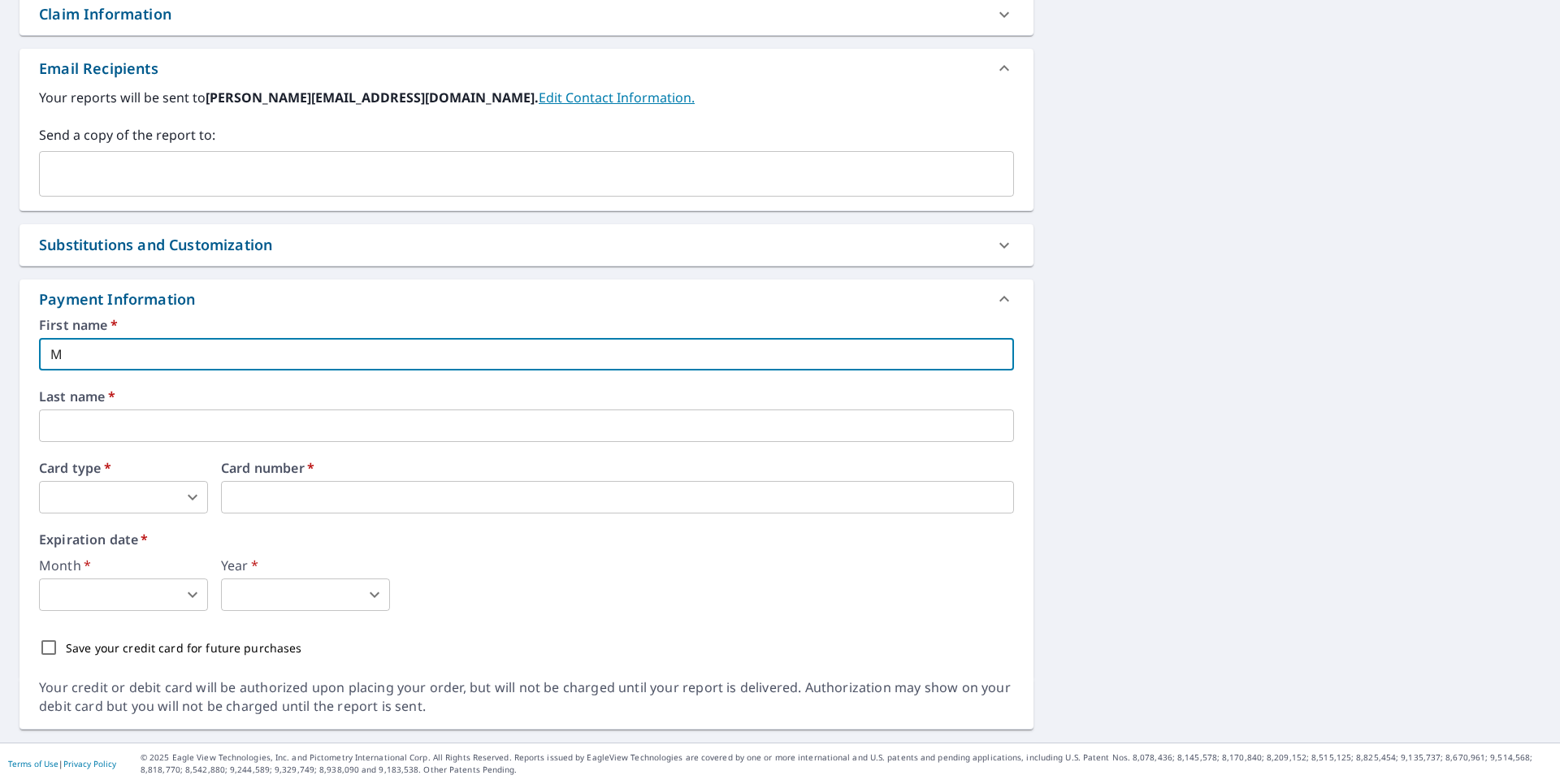 click on "M" at bounding box center (526, 354) 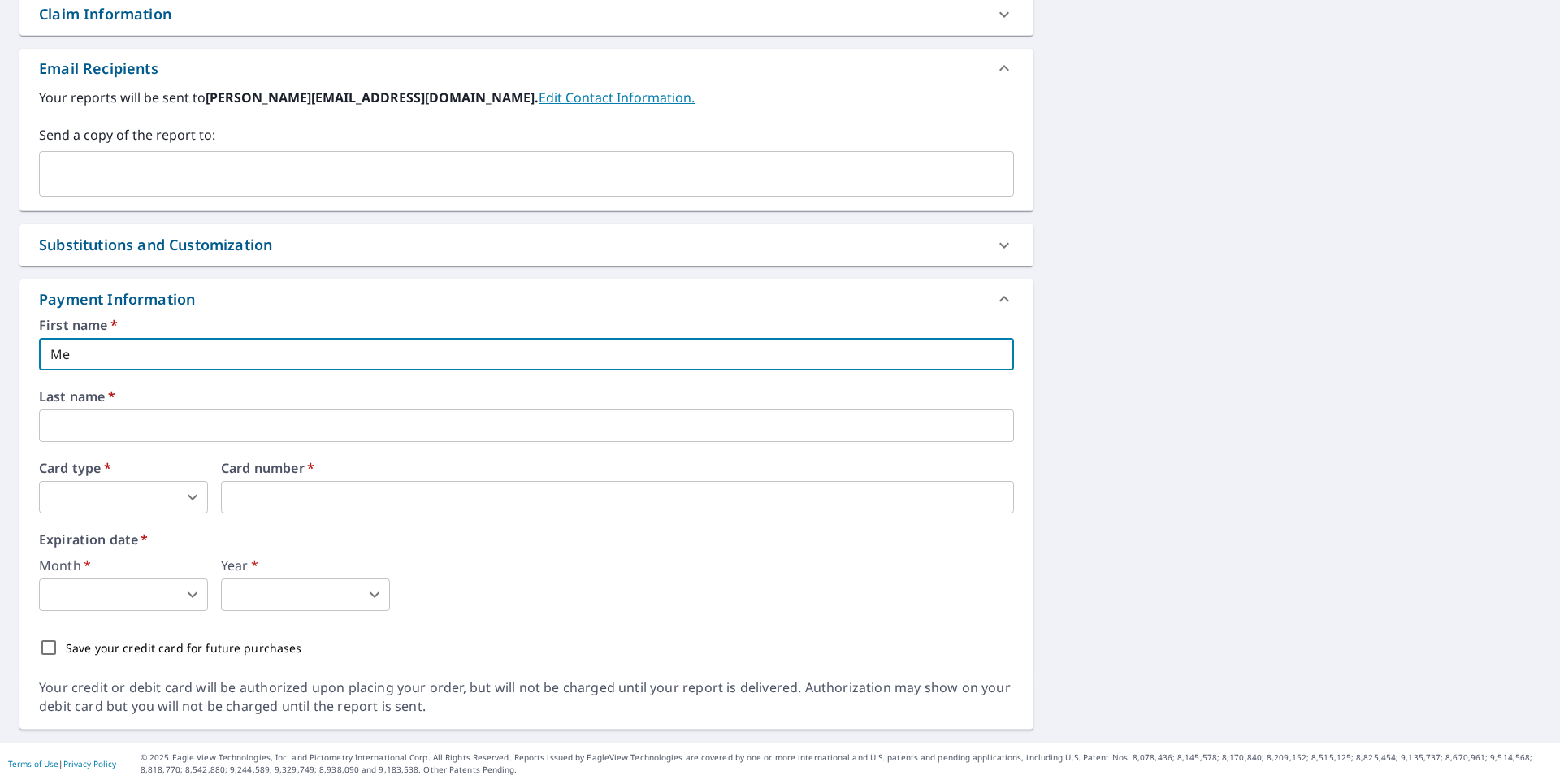 type on "M" 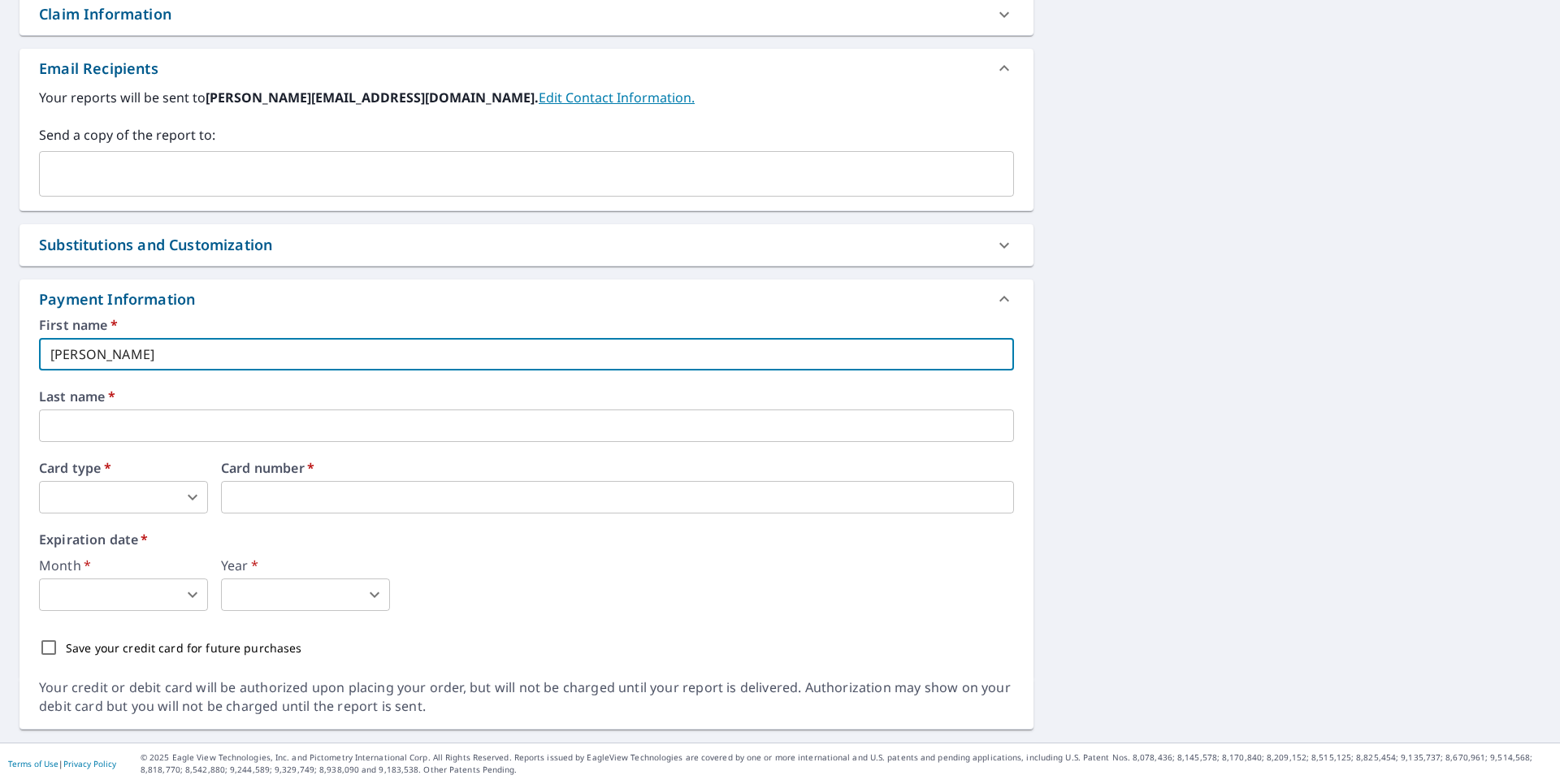 type on "[PERSON_NAME]" 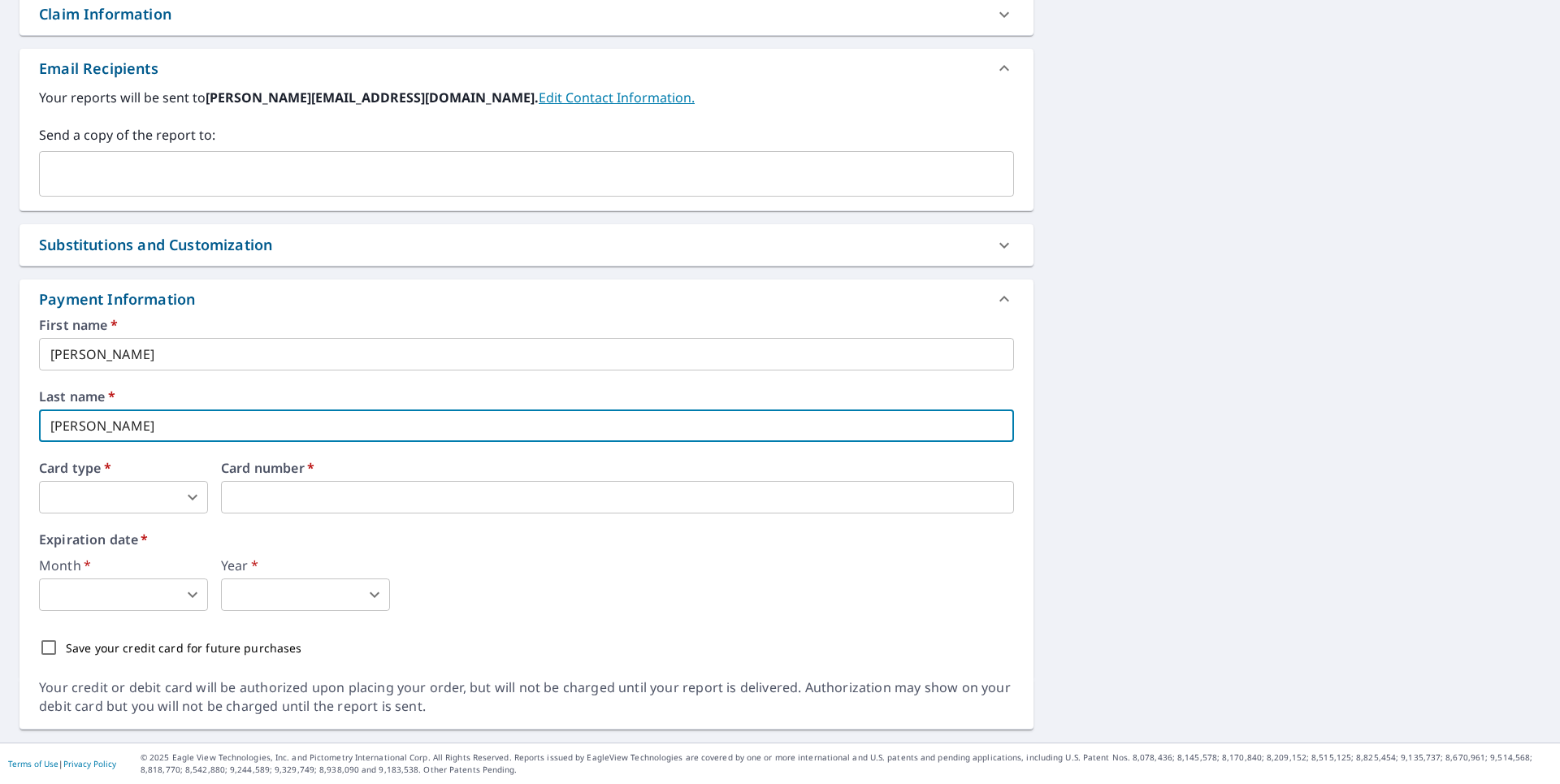 type on "PIRTLE" 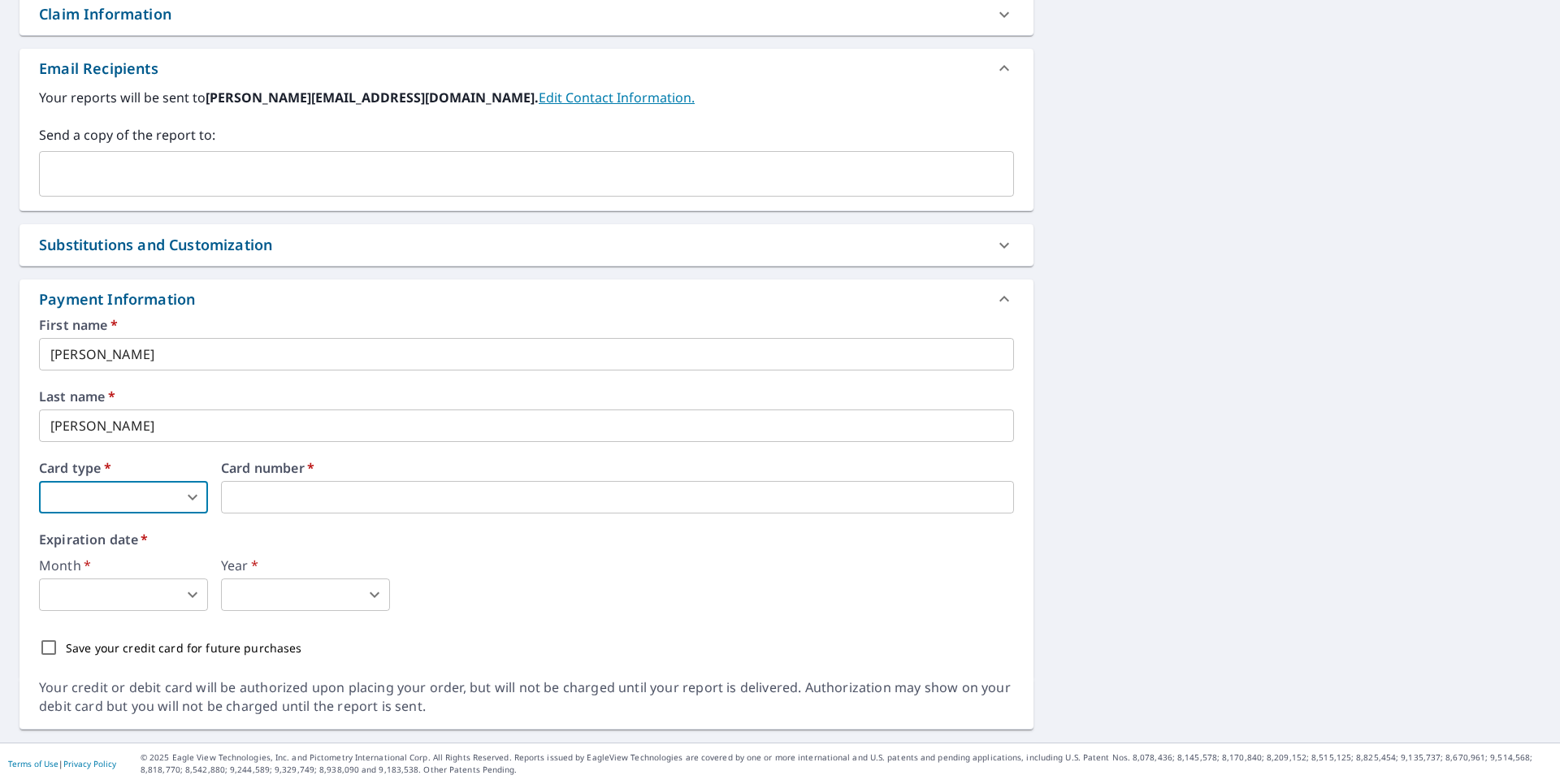 click on "JP .favicon_svg__cls-1{fill:#8ccc4c}.favicon_svg__cls-2{fill:#0098c5} JP
Dashboard Order History Cancel Order JP Dashboard / Finalize Order Finalize Order 3290 Myrtle St Atlanta, GA 30354 Aerial Road A standard road map Aerial A detailed look from above Labels Labels 250 feet 50 m © 2025 TomTom, © Vexcel Imaging, © 2025 Microsoft Corporation,  © OpenStreetMap Terms PROPERTY TYPE Residential BUILDING ID 3290 Myrtle St, Atlanta, GA, 30354 Changes to structures in last 4 years ( renovations, additions, etc. ) Include Special Instructions x ​ Claim Information Claim number ​ Claim information ​ PO number ​ Date of loss ​ Cat ID ​ Email Recipients Your reports will be sent to  j.pirtle@jpse-structural.com.  Edit Contact Information. Send a copy of the report to: ​ Substitutions and Customization Roof measurement report substitutions If a Walls, Windows & Doors Report is unavailable, send me a Walls Report: Yes No Ask Additional Report Formats (Not available for all reports) DXF RXF XML" at bounding box center (780, 392) 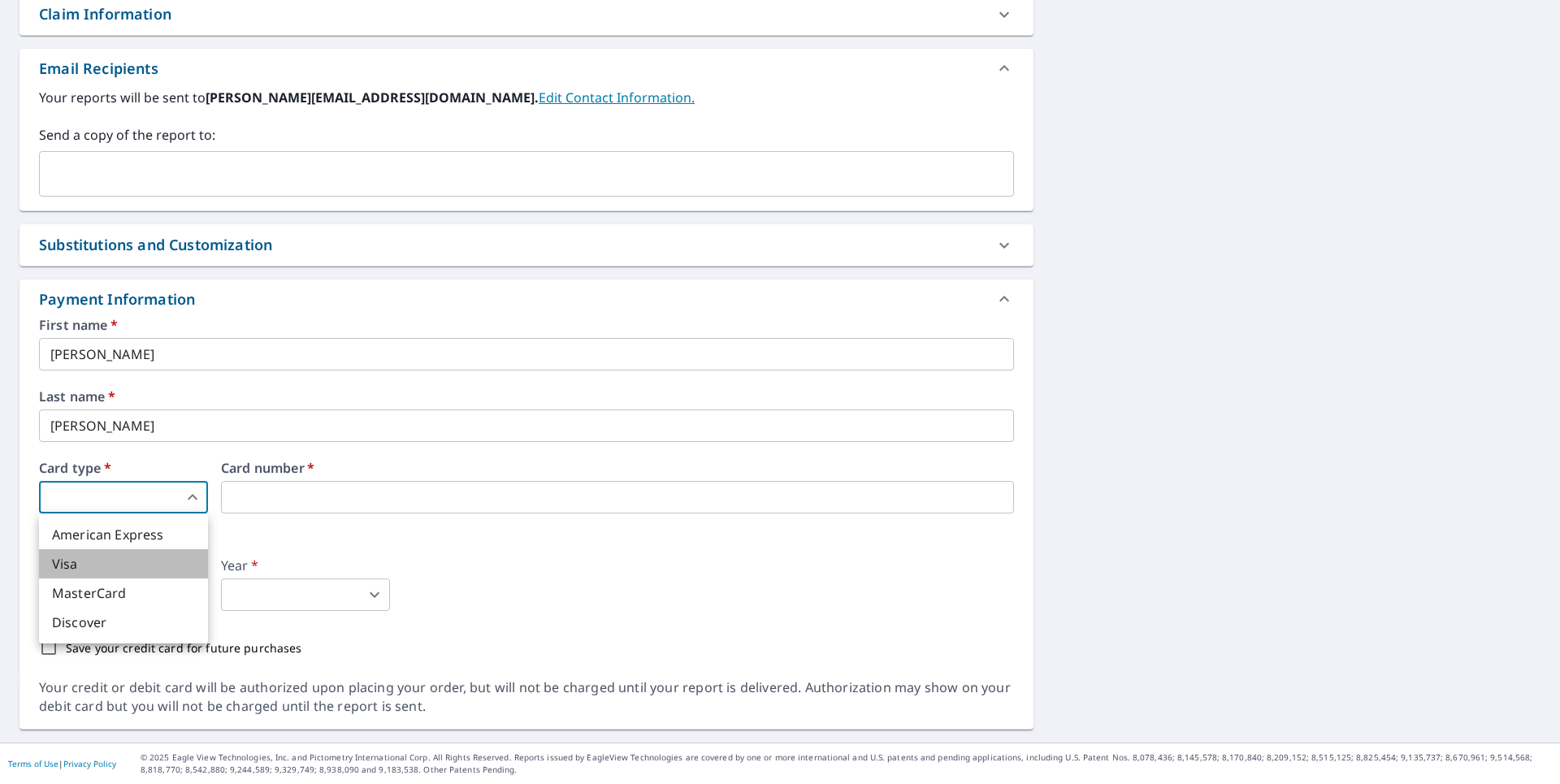 click on "Visa" at bounding box center (124, 564) 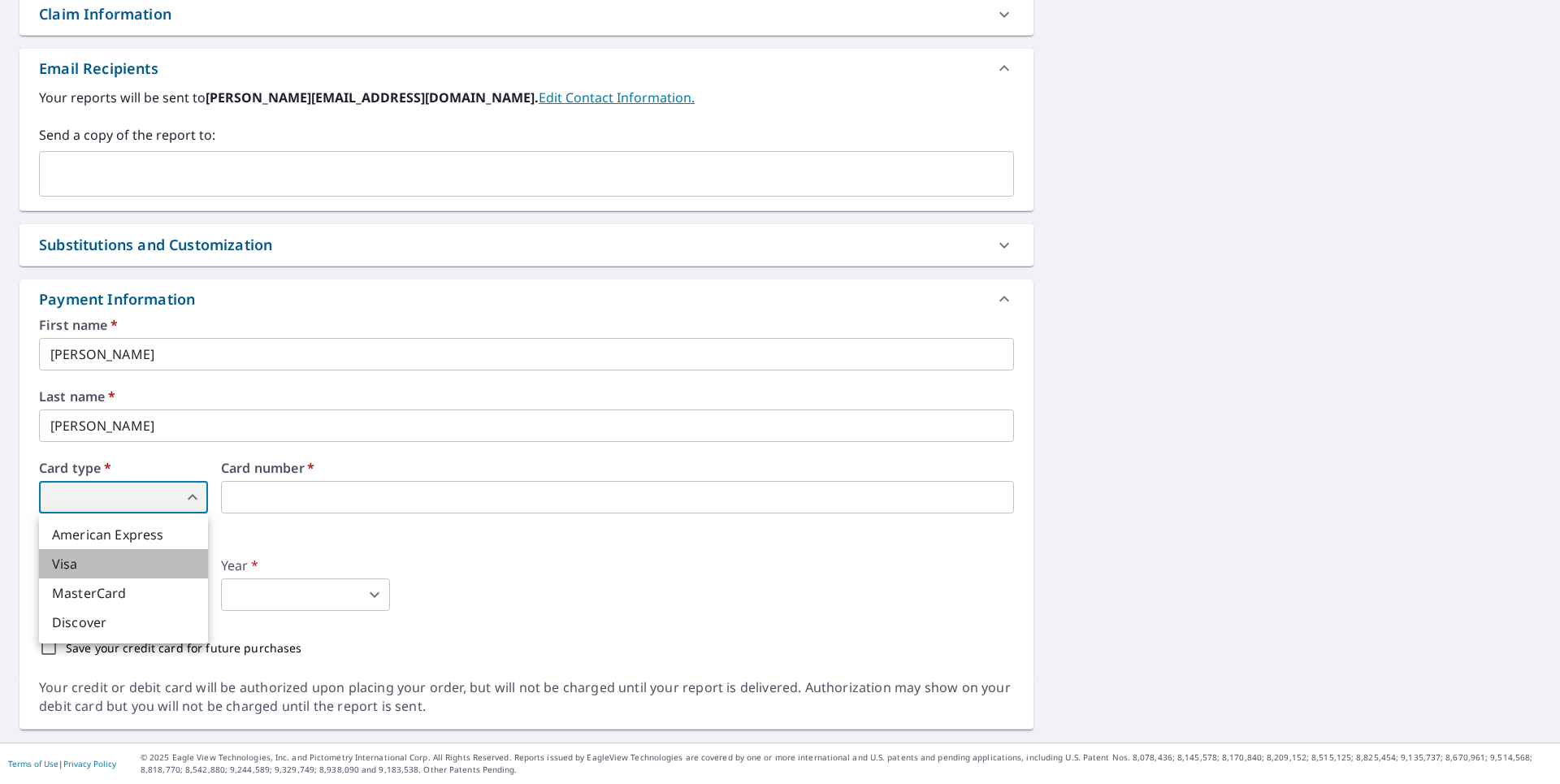 type on "2" 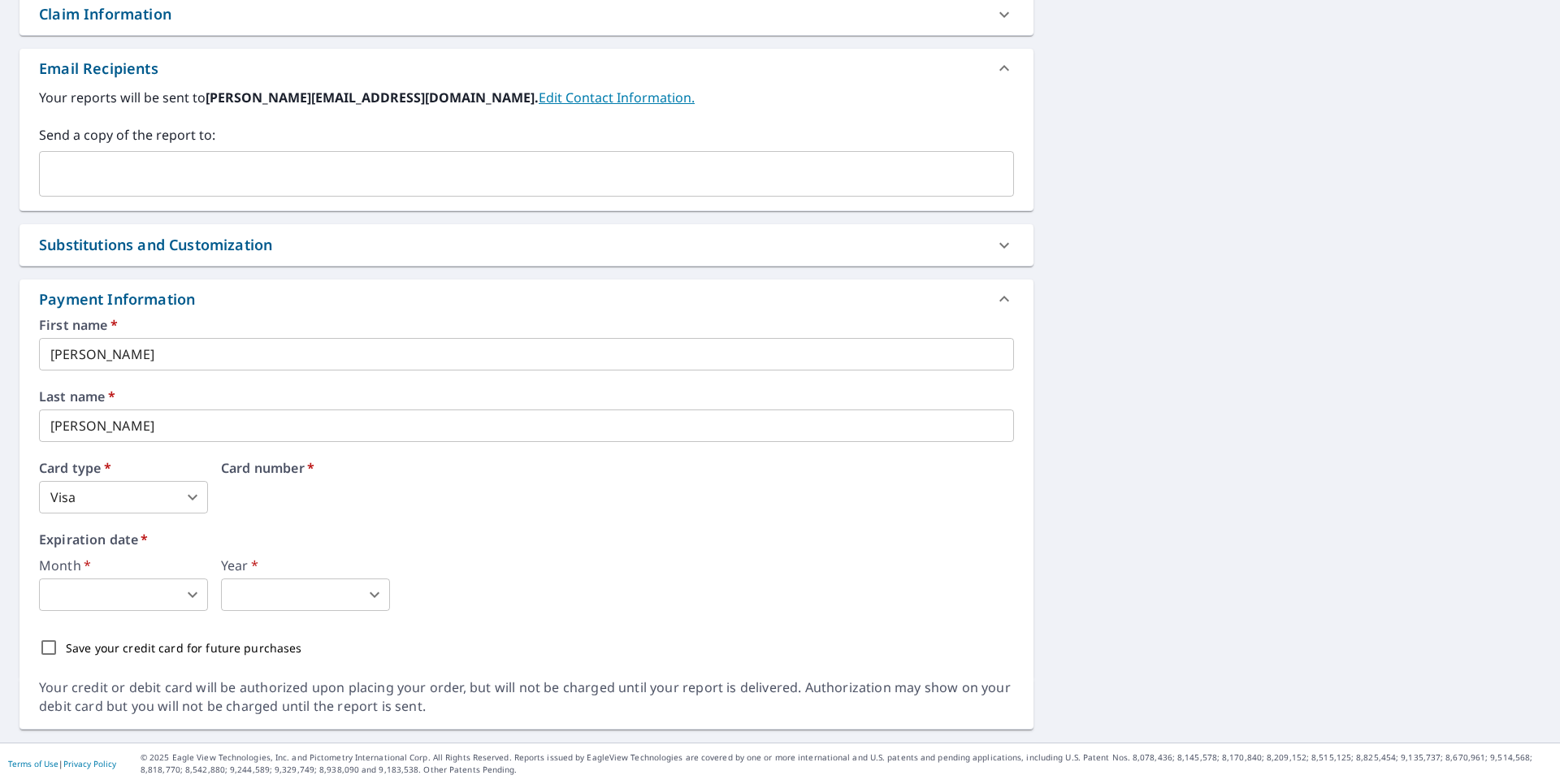 drag, startPoint x: 375, startPoint y: 483, endPoint x: 382, endPoint y: 500, distance: 18.384776 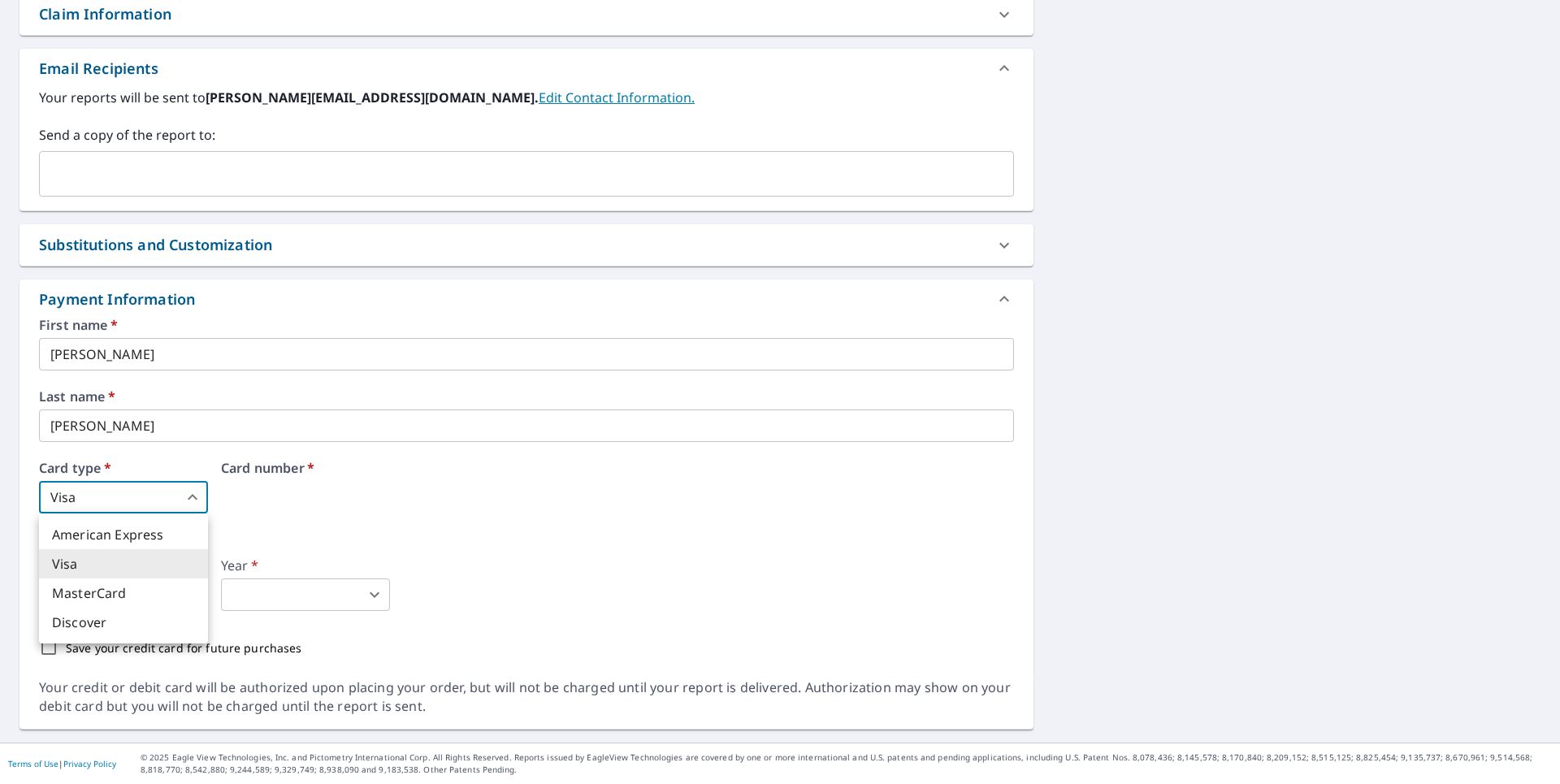 click at bounding box center [780, 392] 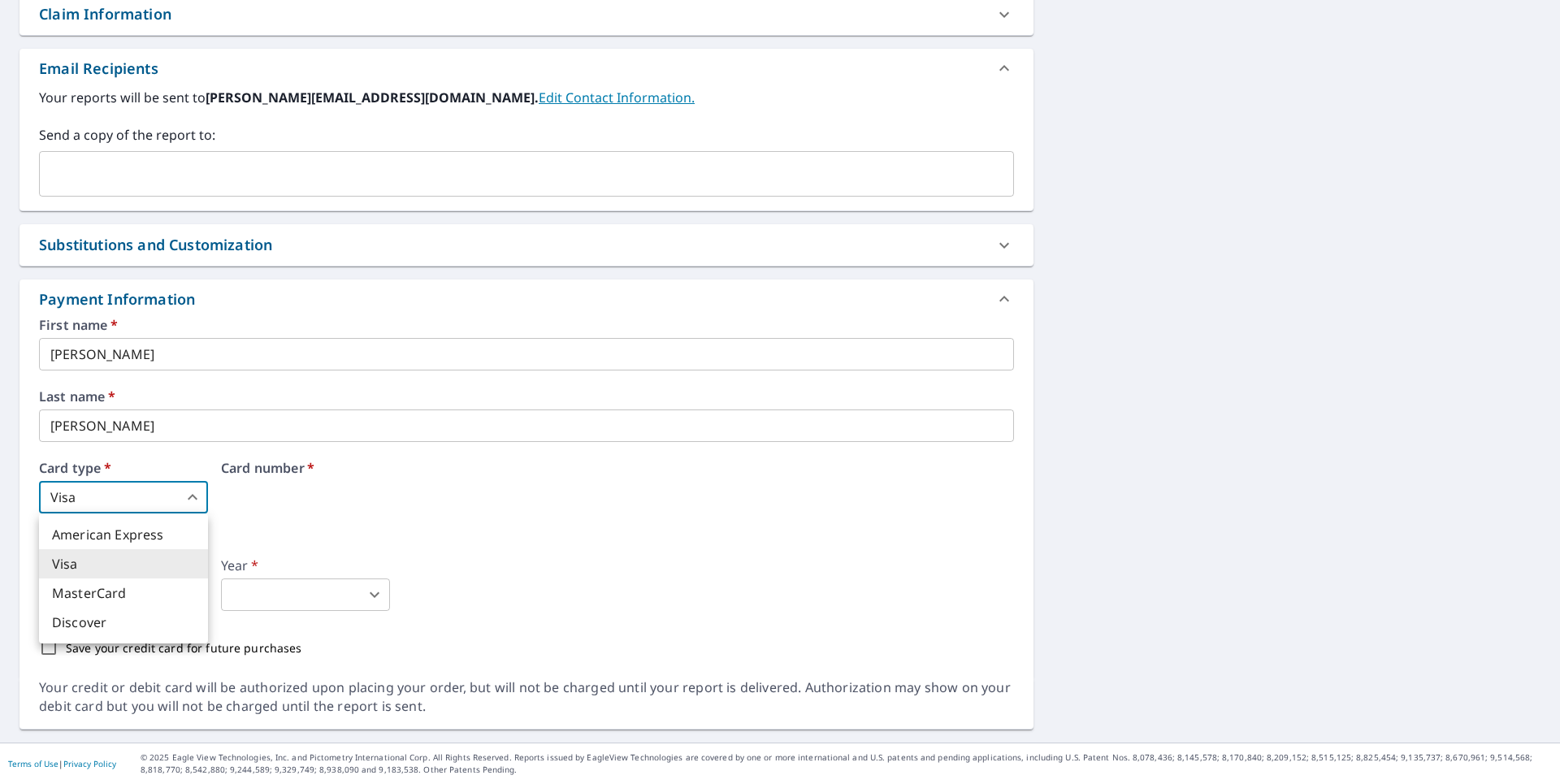 click on "JP .favicon_svg__cls-1{fill:#8ccc4c}.favicon_svg__cls-2{fill:#0098c5} JP
Dashboard Order History Cancel Order JP Dashboard / Finalize Order Finalize Order 3290 Myrtle St Atlanta, GA 30354 Aerial Road A standard road map Aerial A detailed look from above Labels Labels 250 feet 50 m © 2025 TomTom, © Vexcel Imaging, © 2025 Microsoft Corporation,  © OpenStreetMap Terms PROPERTY TYPE Residential BUILDING ID 3290 Myrtle St, Atlanta, GA, 30354 Changes to structures in last 4 years ( renovations, additions, etc. ) Include Special Instructions x ​ Claim Information Claim number ​ Claim information ​ PO number ​ Date of loss ​ Cat ID ​ Email Recipients Your reports will be sent to  j.pirtle@jpse-structural.com.  Edit Contact Information. Send a copy of the report to: ​ Substitutions and Customization Roof measurement report substitutions If a Walls, Windows & Doors Report is unavailable, send me a Walls Report: Yes No Ask Additional Report Formats (Not available for all reports) DXF RXF XML" at bounding box center [780, 392] 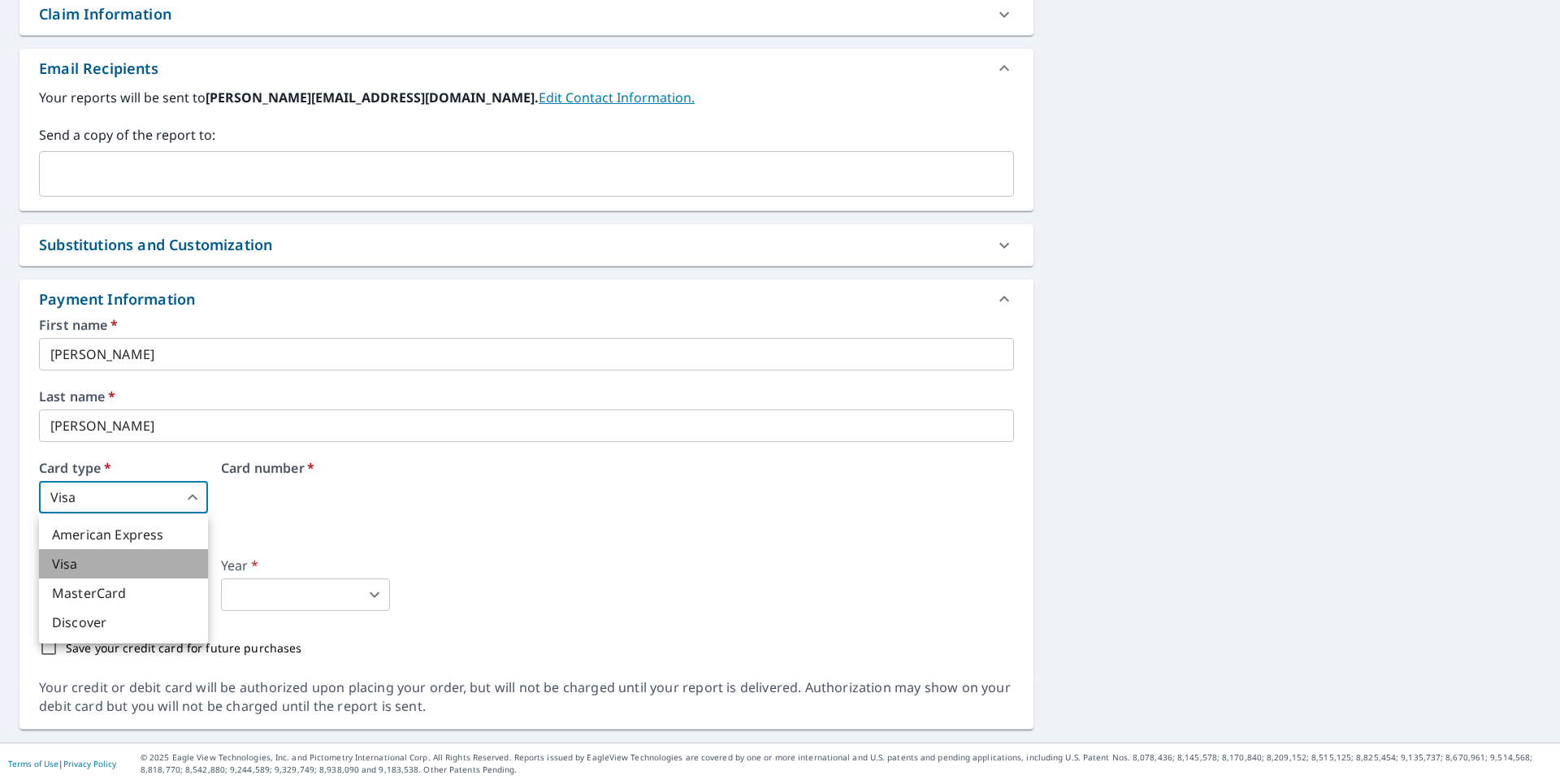 drag, startPoint x: 132, startPoint y: 556, endPoint x: 278, endPoint y: 500, distance: 156.37135 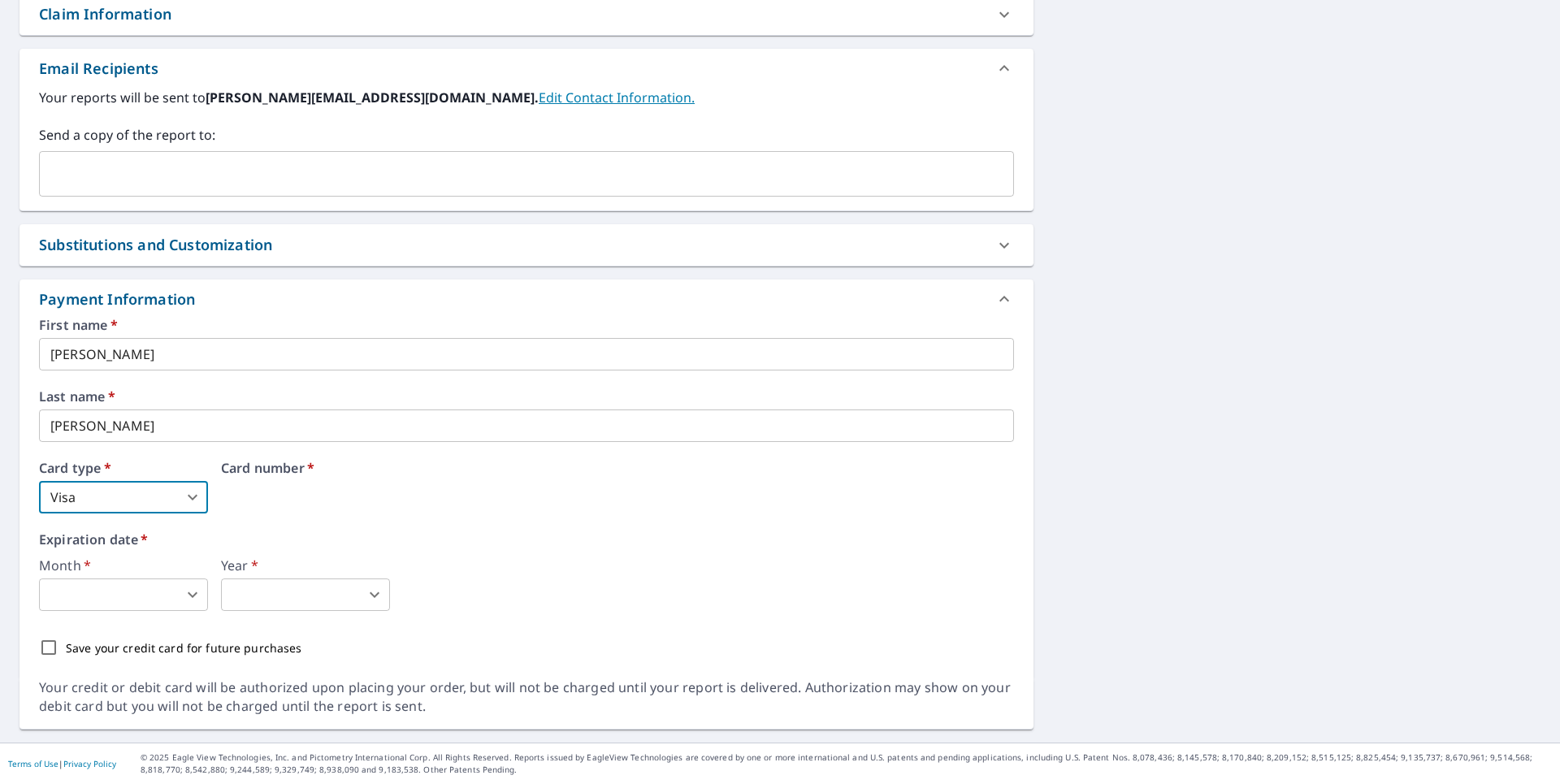 click on "Card number   *" at bounding box center (618, 487) 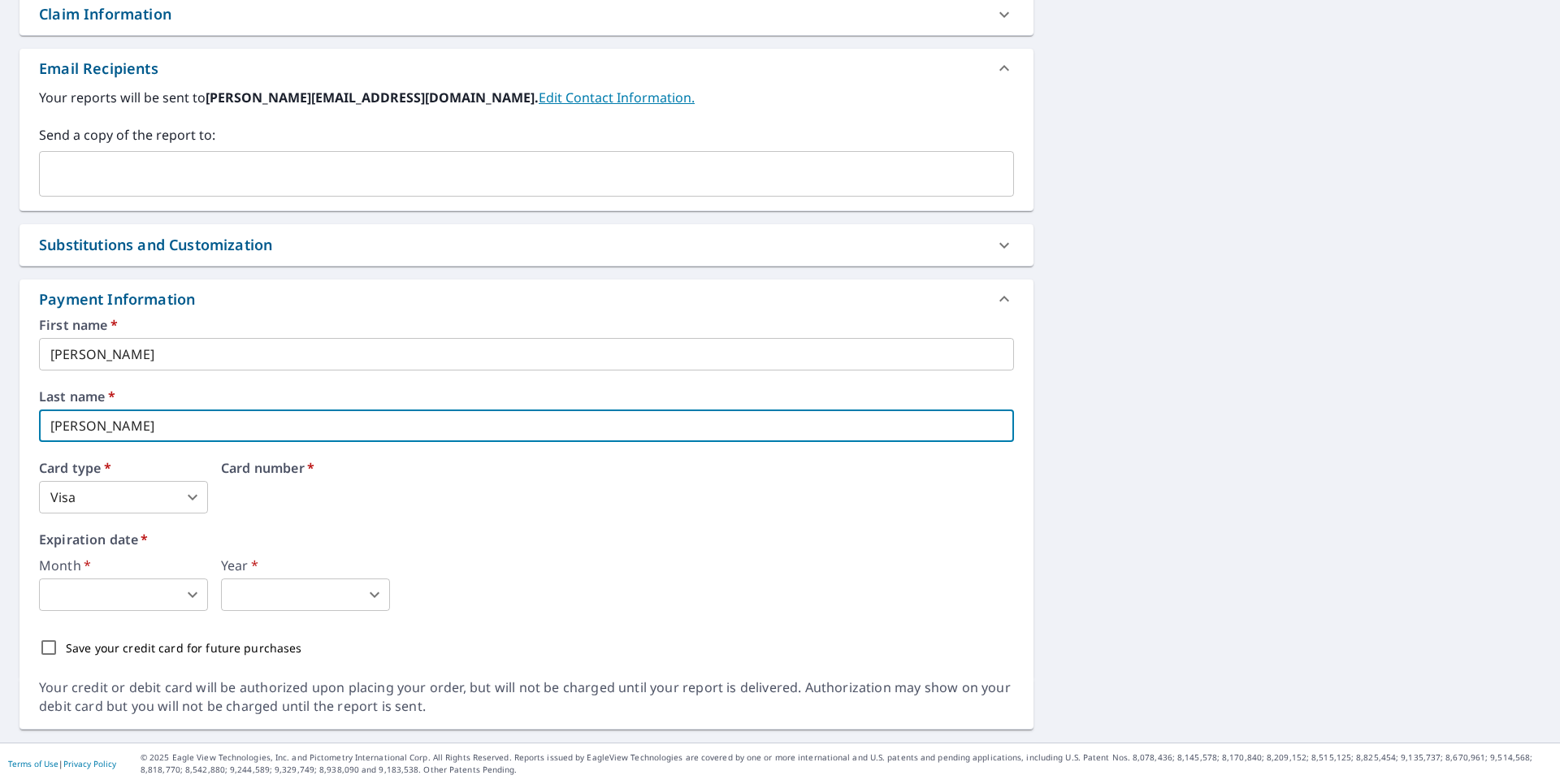 click on "PIRTLE" at bounding box center [526, 426] 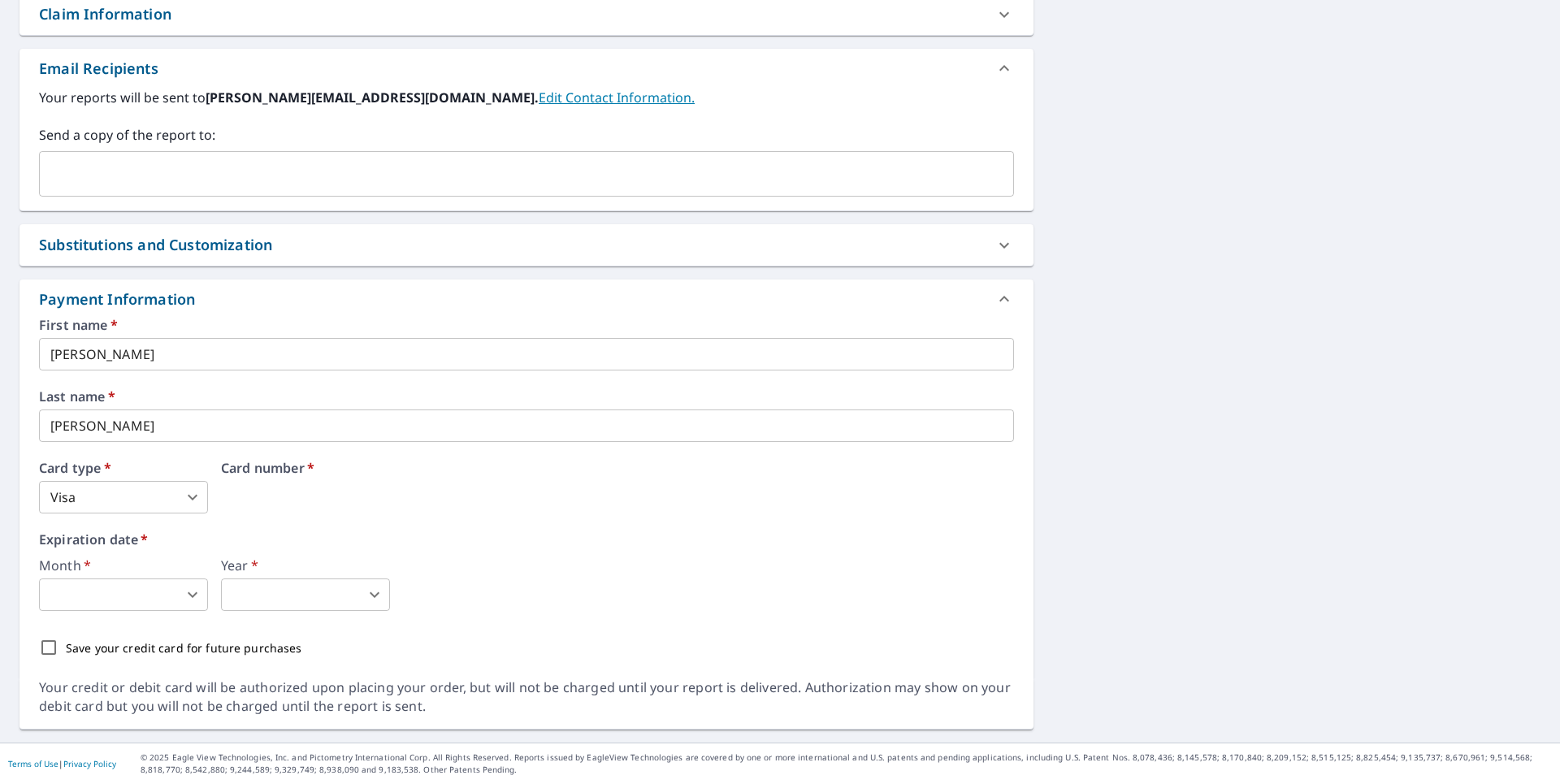 click on "JP .favicon_svg__cls-1{fill:#8ccc4c}.favicon_svg__cls-2{fill:#0098c5} JP
Dashboard Order History Cancel Order JP Dashboard / Finalize Order Finalize Order 3290 Myrtle St Atlanta, GA 30354 Aerial Road A standard road map Aerial A detailed look from above Labels Labels 250 feet 50 m © 2025 TomTom, © Vexcel Imaging, © 2025 Microsoft Corporation,  © OpenStreetMap Terms PROPERTY TYPE Residential BUILDING ID 3290 Myrtle St, Atlanta, GA, 30354 Changes to structures in last 4 years ( renovations, additions, etc. ) Include Special Instructions x ​ Claim Information Claim number ​ Claim information ​ PO number ​ Date of loss ​ Cat ID ​ Email Recipients Your reports will be sent to  j.pirtle@jpse-structural.com.  Edit Contact Information. Send a copy of the report to: ​ Substitutions and Customization Roof measurement report substitutions If a Walls, Windows & Doors Report is unavailable, send me a Walls Report: Yes No Ask Additional Report Formats (Not available for all reports) DXF RXF XML" at bounding box center (780, 392) 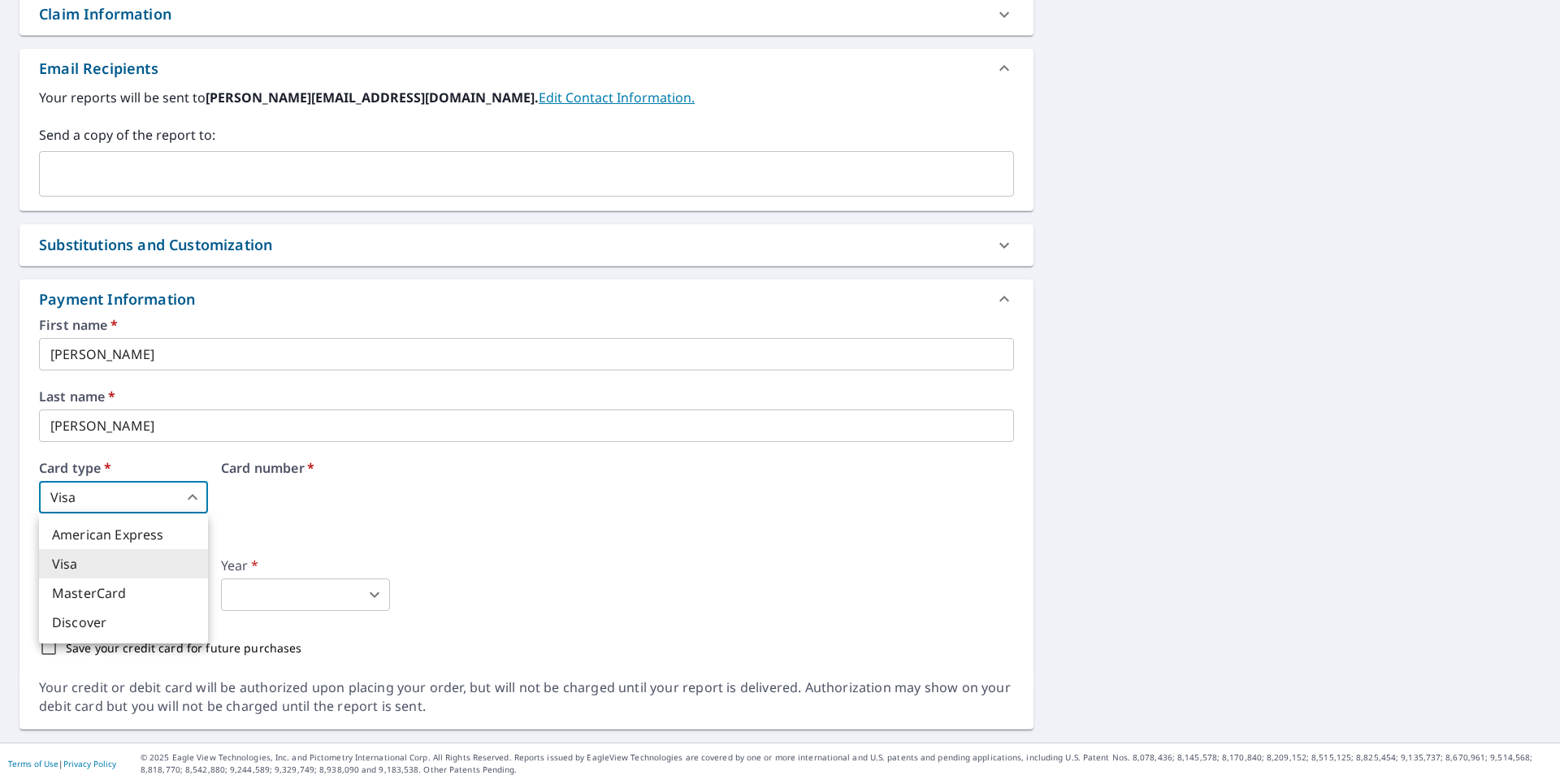 click at bounding box center (780, 392) 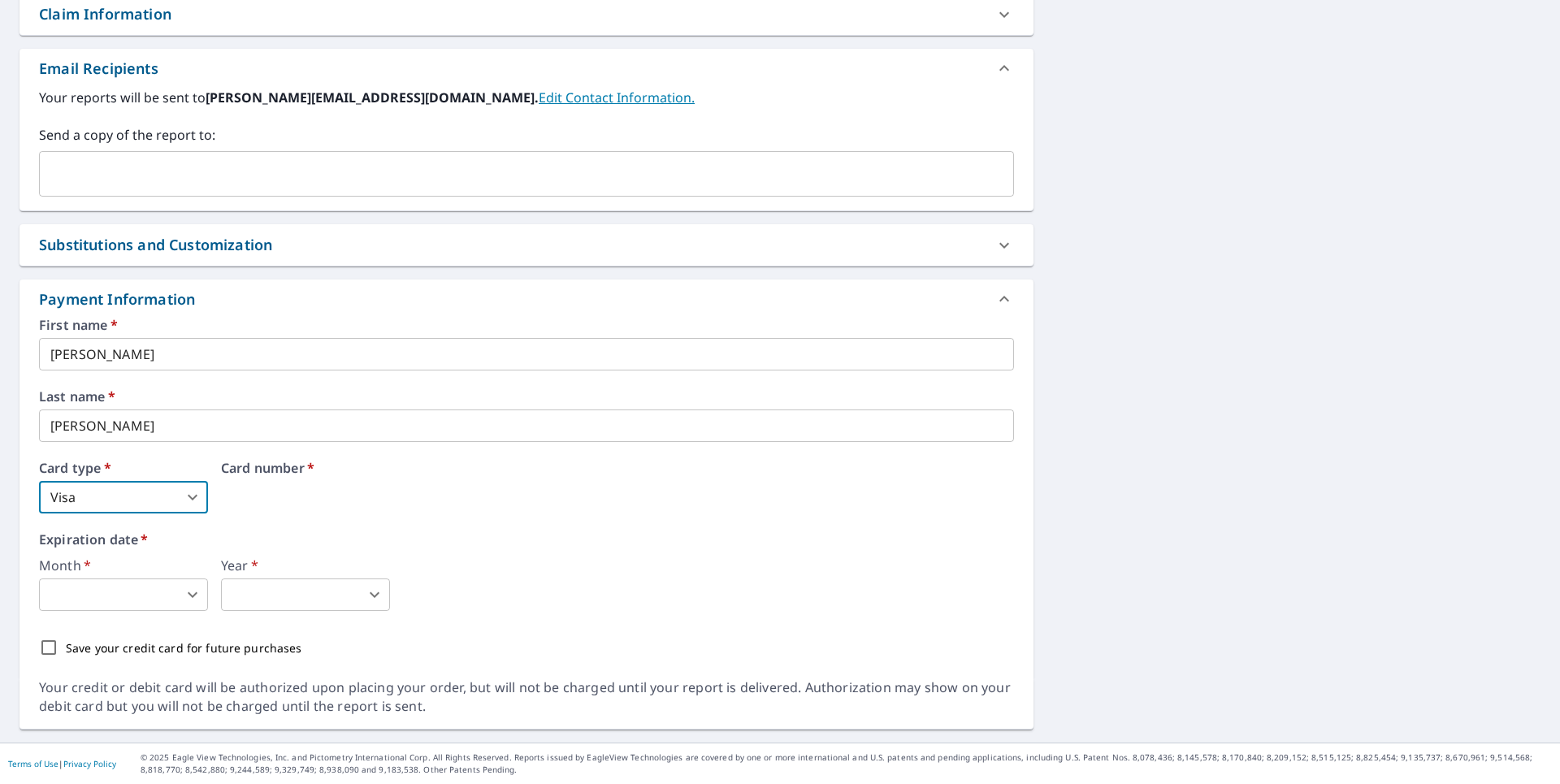 click on "First name   * MEL ​ Last name   * PIRTLE ​ Card type   * Visa 2 ​ Card number   * Expiration date   * Month   * ​ 0 ​ Year   * ​ 0 ​ Save your credit card for future purchases" at bounding box center [526, 492] 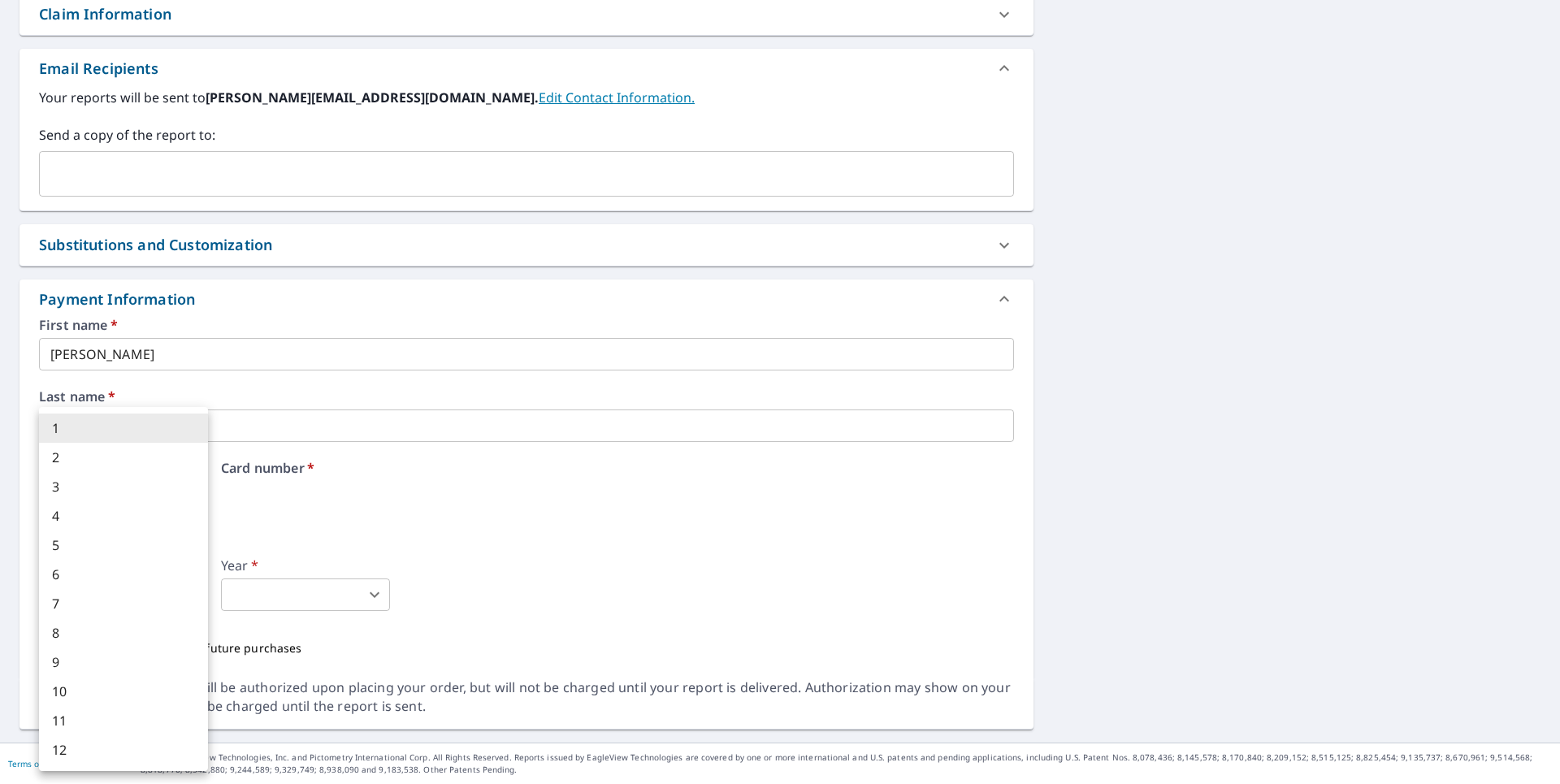 click on "JP .favicon_svg__cls-1{fill:#8ccc4c}.favicon_svg__cls-2{fill:#0098c5} JP
Dashboard Order History Cancel Order JP Dashboard / Finalize Order Finalize Order 3290 Myrtle St Atlanta, GA 30354 Aerial Road A standard road map Aerial A detailed look from above Labels Labels 250 feet 50 m © 2025 TomTom, © Vexcel Imaging, © 2025 Microsoft Corporation,  © OpenStreetMap Terms PROPERTY TYPE Residential BUILDING ID 3290 Myrtle St, Atlanta, GA, 30354 Changes to structures in last 4 years ( renovations, additions, etc. ) Include Special Instructions x ​ Claim Information Claim number ​ Claim information ​ PO number ​ Date of loss ​ Cat ID ​ Email Recipients Your reports will be sent to  j.pirtle@jpse-structural.com.  Edit Contact Information. Send a copy of the report to: ​ Substitutions and Customization Roof measurement report substitutions If a Walls, Windows & Doors Report is unavailable, send me a Walls Report: Yes No Ask Additional Report Formats (Not available for all reports) DXF RXF XML" at bounding box center [780, 392] 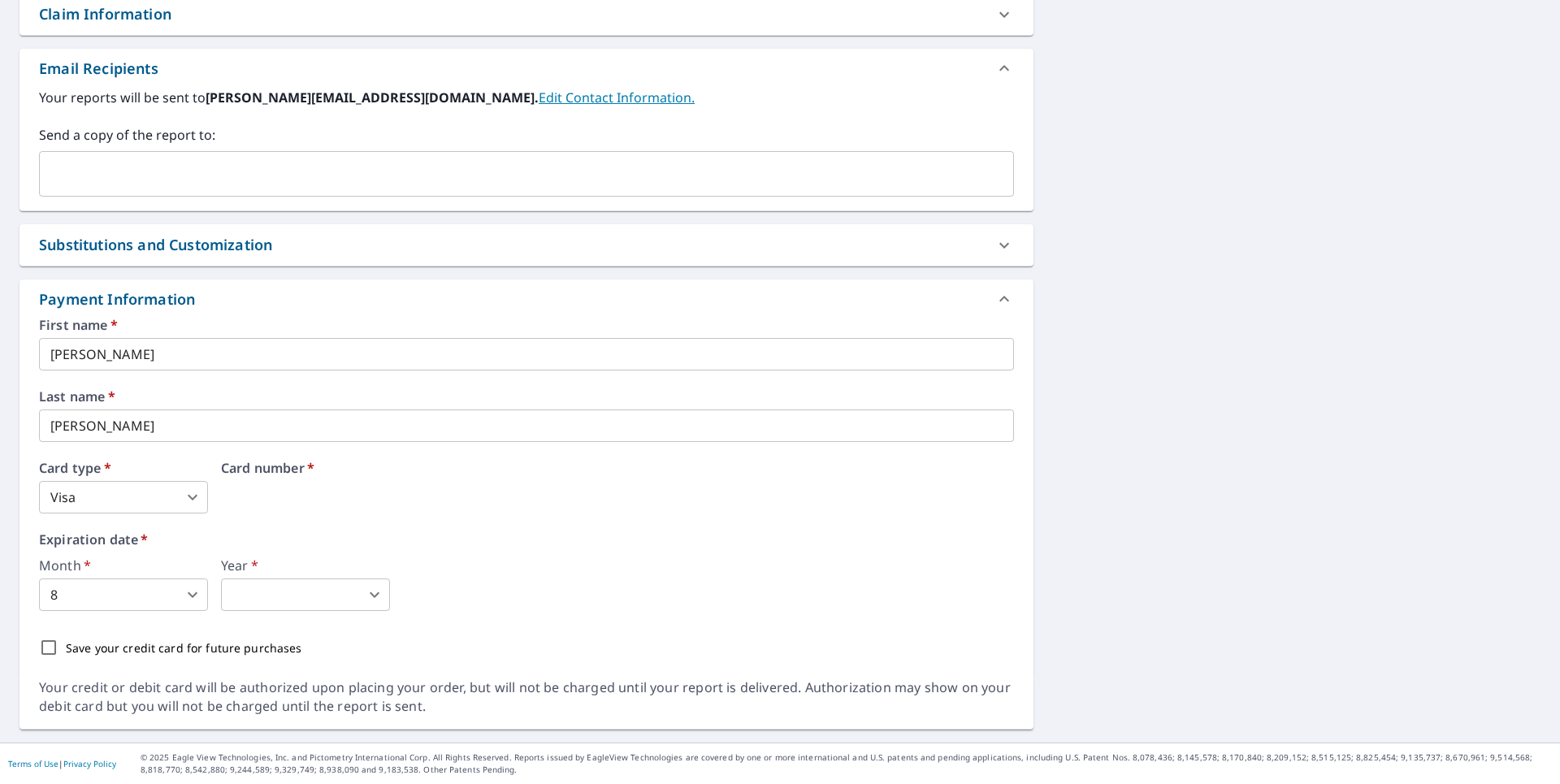 click on "JP .favicon_svg__cls-1{fill:#8ccc4c}.favicon_svg__cls-2{fill:#0098c5} JP
Dashboard Order History Cancel Order JP Dashboard / Finalize Order Finalize Order 3290 Myrtle St Atlanta, GA 30354 Aerial Road A standard road map Aerial A detailed look from above Labels Labels 250 feet 50 m © 2025 TomTom, © Vexcel Imaging, © 2025 Microsoft Corporation,  © OpenStreetMap Terms PROPERTY TYPE Residential BUILDING ID 3290 Myrtle St, Atlanta, GA, 30354 Changes to structures in last 4 years ( renovations, additions, etc. ) Include Special Instructions x ​ Claim Information Claim number ​ Claim information ​ PO number ​ Date of loss ​ Cat ID ​ Email Recipients Your reports will be sent to  j.pirtle@jpse-structural.com.  Edit Contact Information. Send a copy of the report to: ​ Substitutions and Customization Roof measurement report substitutions If a Walls, Windows & Doors Report is unavailable, send me a Walls Report: Yes No Ask Additional Report Formats (Not available for all reports) DXF RXF XML" at bounding box center [780, 392] 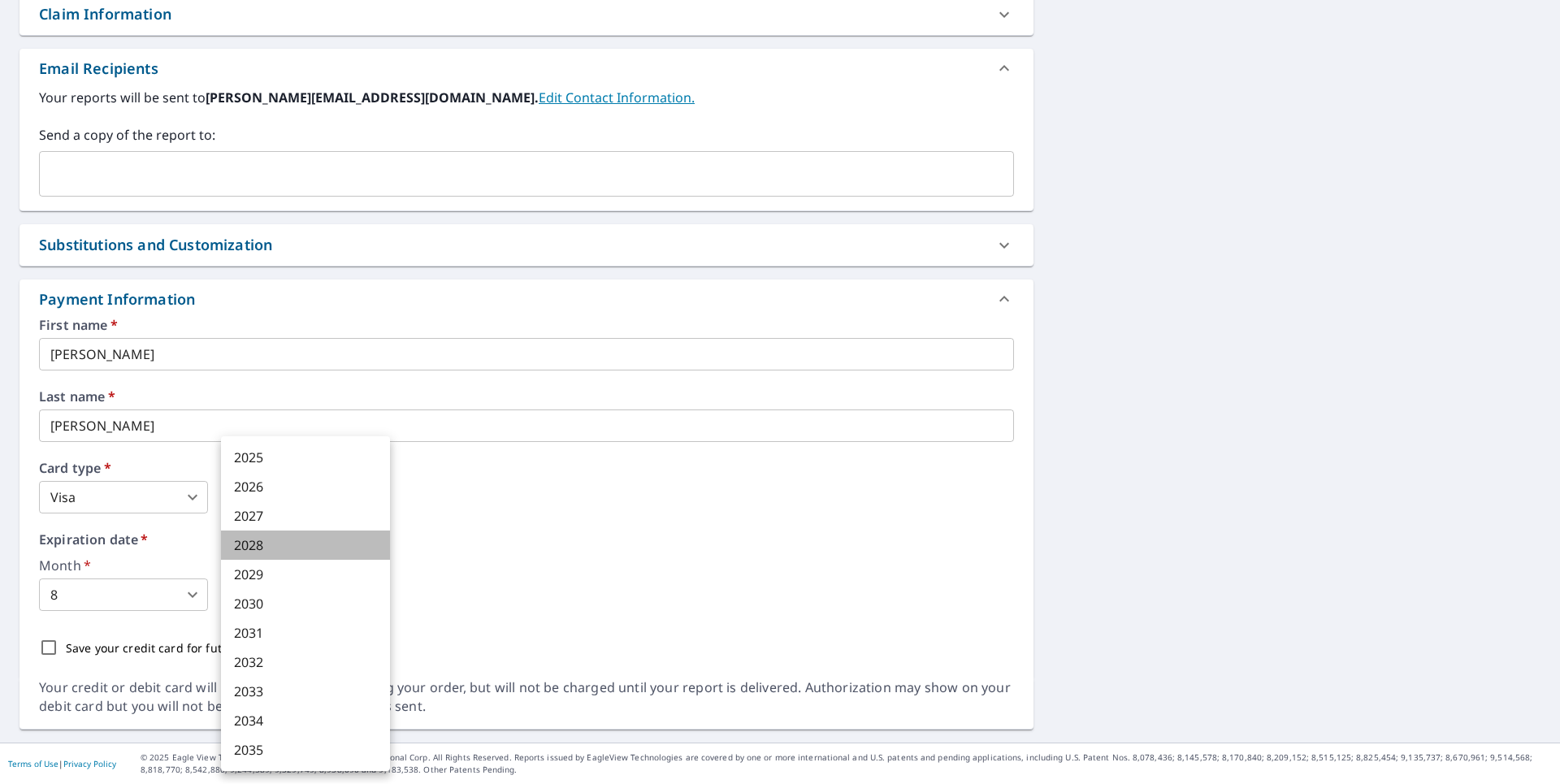 click on "2028" at bounding box center (306, 545) 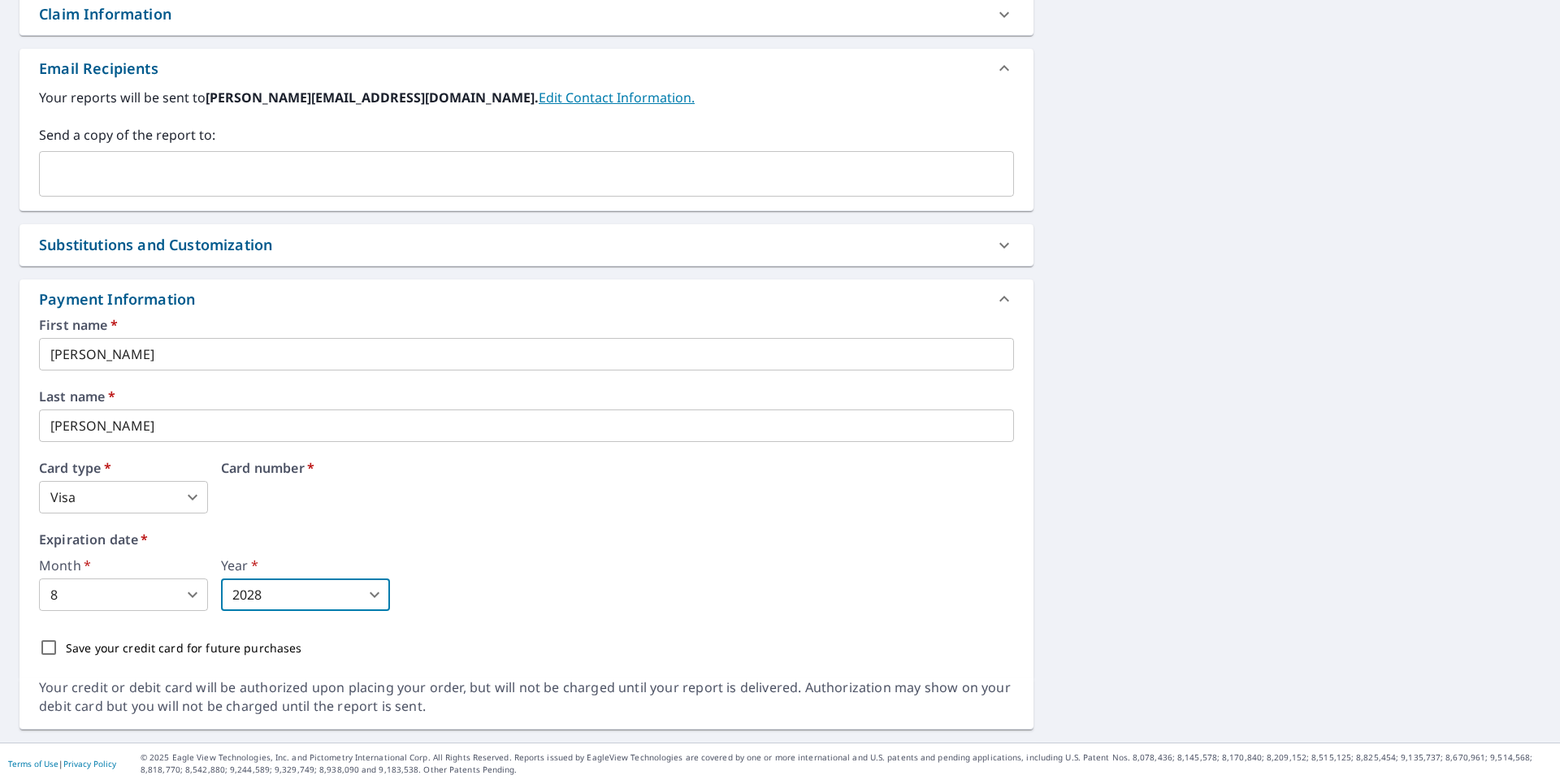 click on "JP .favicon_svg__cls-1{fill:#8ccc4c}.favicon_svg__cls-2{fill:#0098c5} JP
Dashboard Order History Cancel Order JP Dashboard / Finalize Order Finalize Order 3290 Myrtle St Atlanta, GA 30354 Aerial Road A standard road map Aerial A detailed look from above Labels Labels 250 feet 50 m © 2025 TomTom, © Vexcel Imaging, © 2025 Microsoft Corporation,  © OpenStreetMap Terms PROPERTY TYPE Residential BUILDING ID 3290 Myrtle St, Atlanta, GA, 30354 Changes to structures in last 4 years ( renovations, additions, etc. ) Include Special Instructions x ​ Claim Information Claim number ​ Claim information ​ PO number ​ Date of loss ​ Cat ID ​ Email Recipients Your reports will be sent to  j.pirtle@jpse-structural.com.  Edit Contact Information. Send a copy of the report to: ​ Substitutions and Customization Roof measurement report substitutions If a Walls, Windows & Doors Report is unavailable, send me a Walls Report: Yes No Ask Additional Report Formats (Not available for all reports) DXF RXF XML" at bounding box center [780, 392] 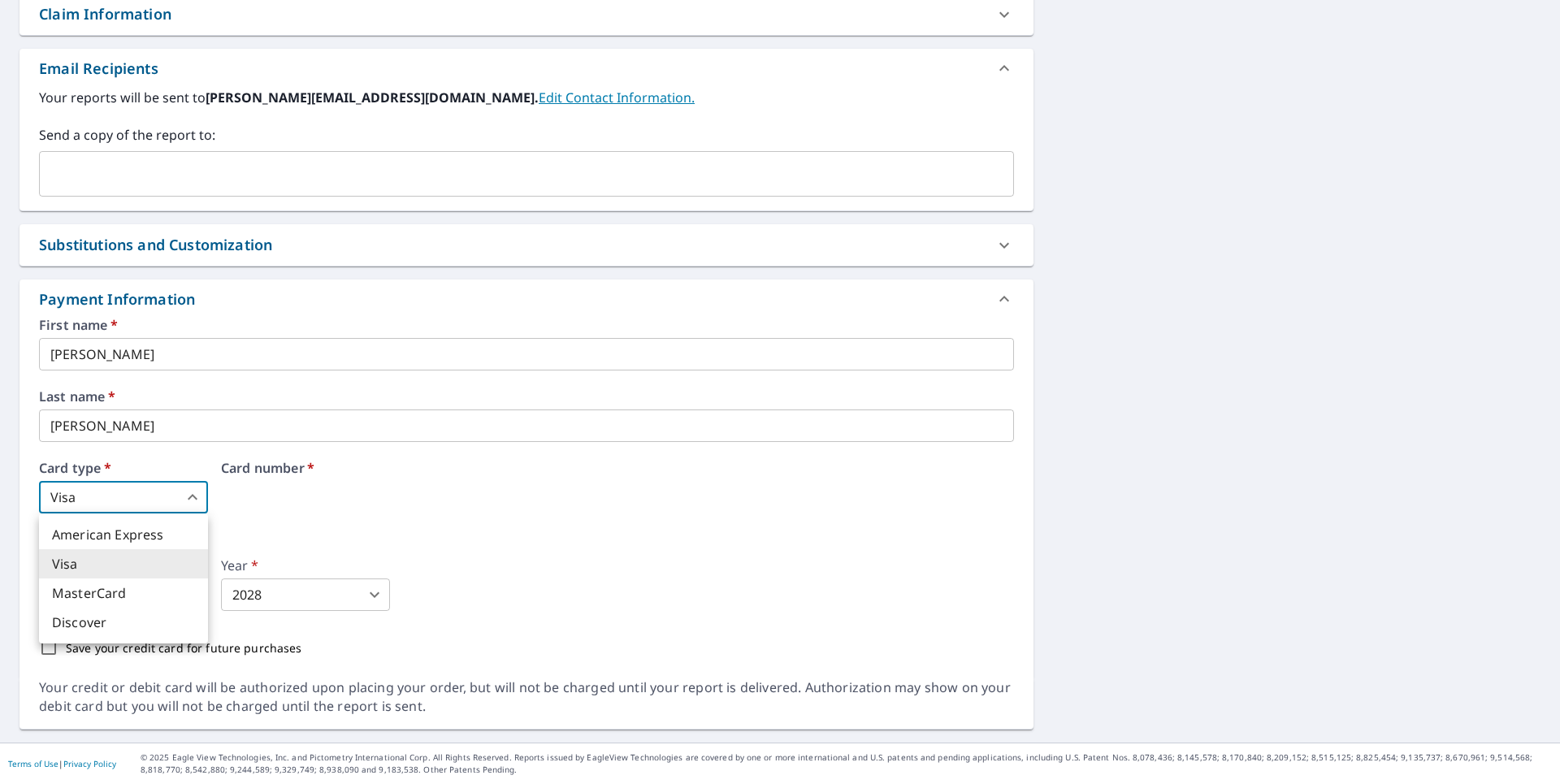 click on "American Express" at bounding box center [124, 535] 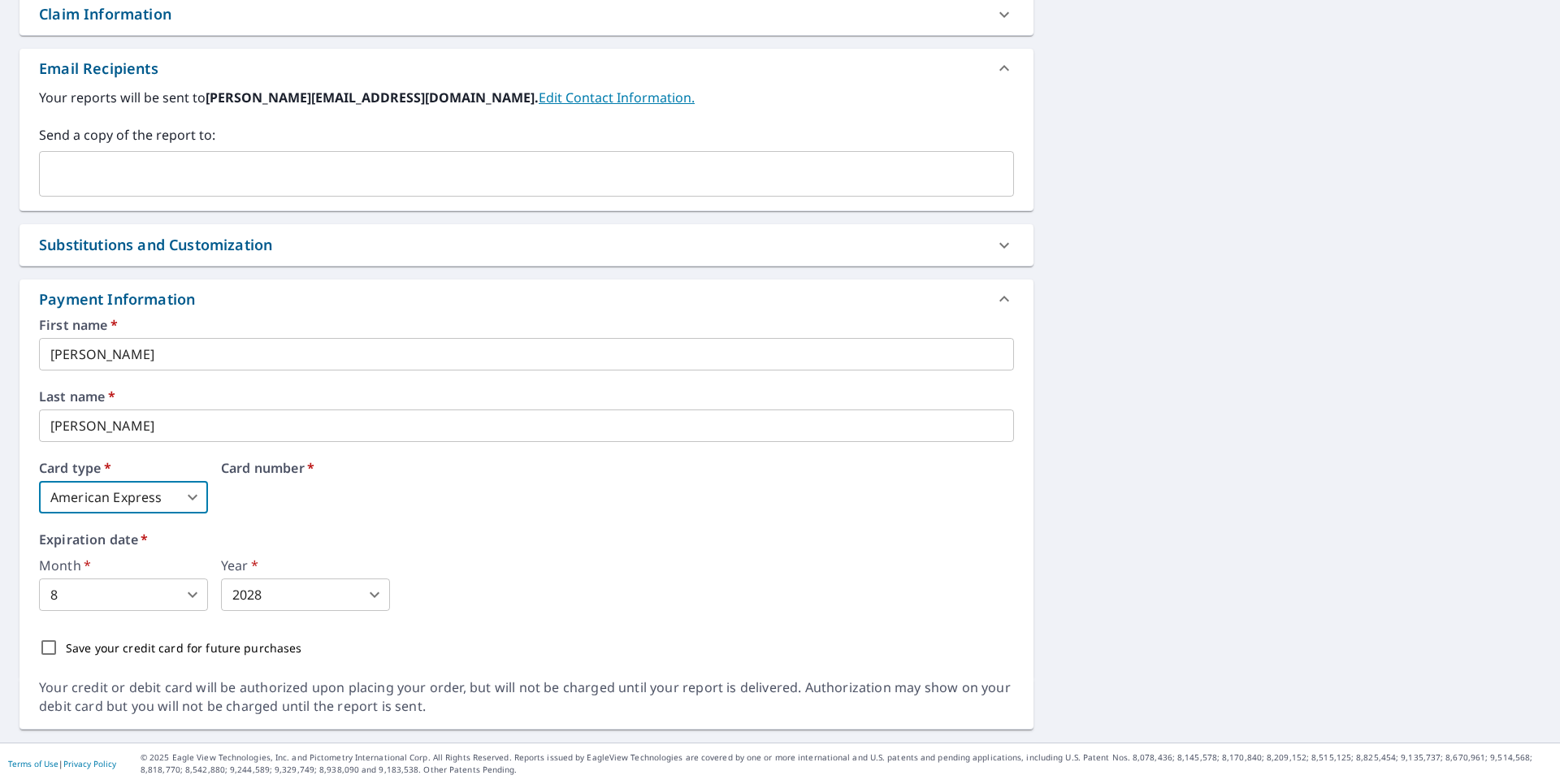 click on "JP .favicon_svg__cls-1{fill:#8ccc4c}.favicon_svg__cls-2{fill:#0098c5} JP
Dashboard Order History Cancel Order JP Dashboard / Finalize Order Finalize Order 3290 Myrtle St Atlanta, GA 30354 Aerial Road A standard road map Aerial A detailed look from above Labels Labels 250 feet 50 m © 2025 TomTom, © Vexcel Imaging, © 2025 Microsoft Corporation,  © OpenStreetMap Terms PROPERTY TYPE Residential BUILDING ID 3290 Myrtle St, Atlanta, GA, 30354 Changes to structures in last 4 years ( renovations, additions, etc. ) Include Special Instructions x ​ Claim Information Claim number ​ Claim information ​ PO number ​ Date of loss ​ Cat ID ​ Email Recipients Your reports will be sent to  j.pirtle@jpse-structural.com.  Edit Contact Information. Send a copy of the report to: ​ Substitutions and Customization Roof measurement report substitutions If a Walls, Windows & Doors Report is unavailable, send me a Walls Report: Yes No Ask Additional Report Formats (Not available for all reports) DXF RXF XML" at bounding box center (780, 392) 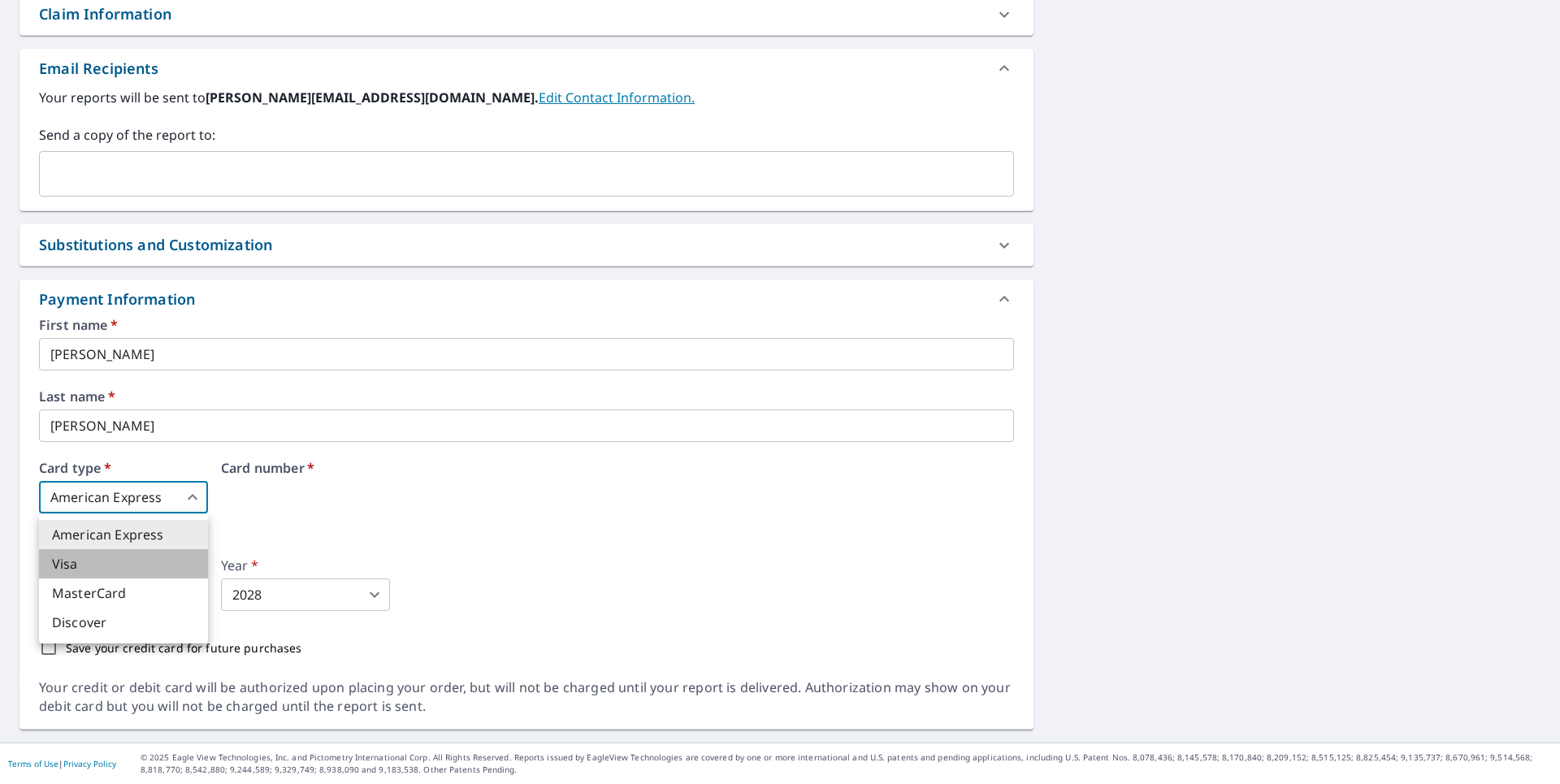 click on "Visa" at bounding box center [124, 564] 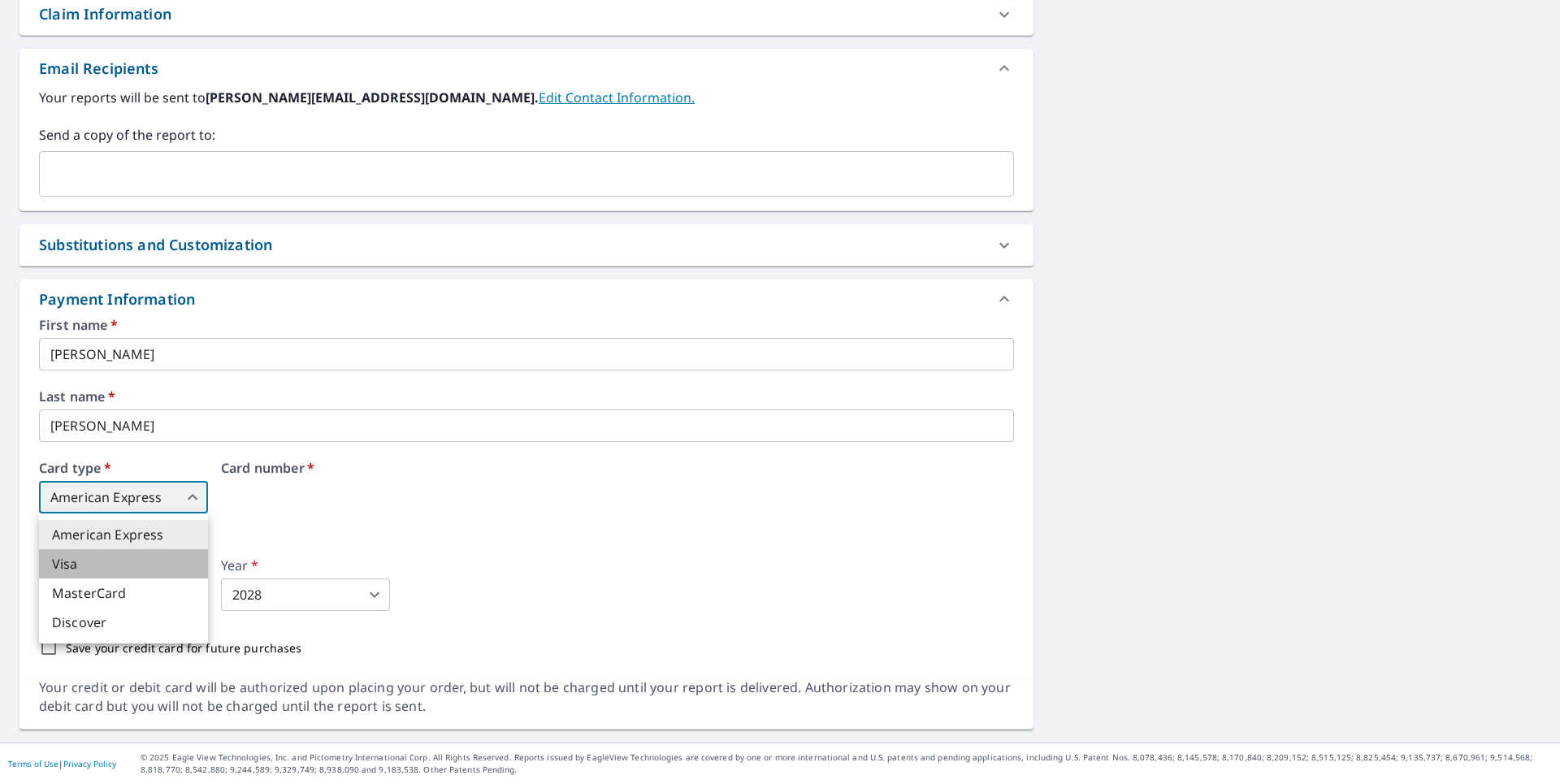 type on "2" 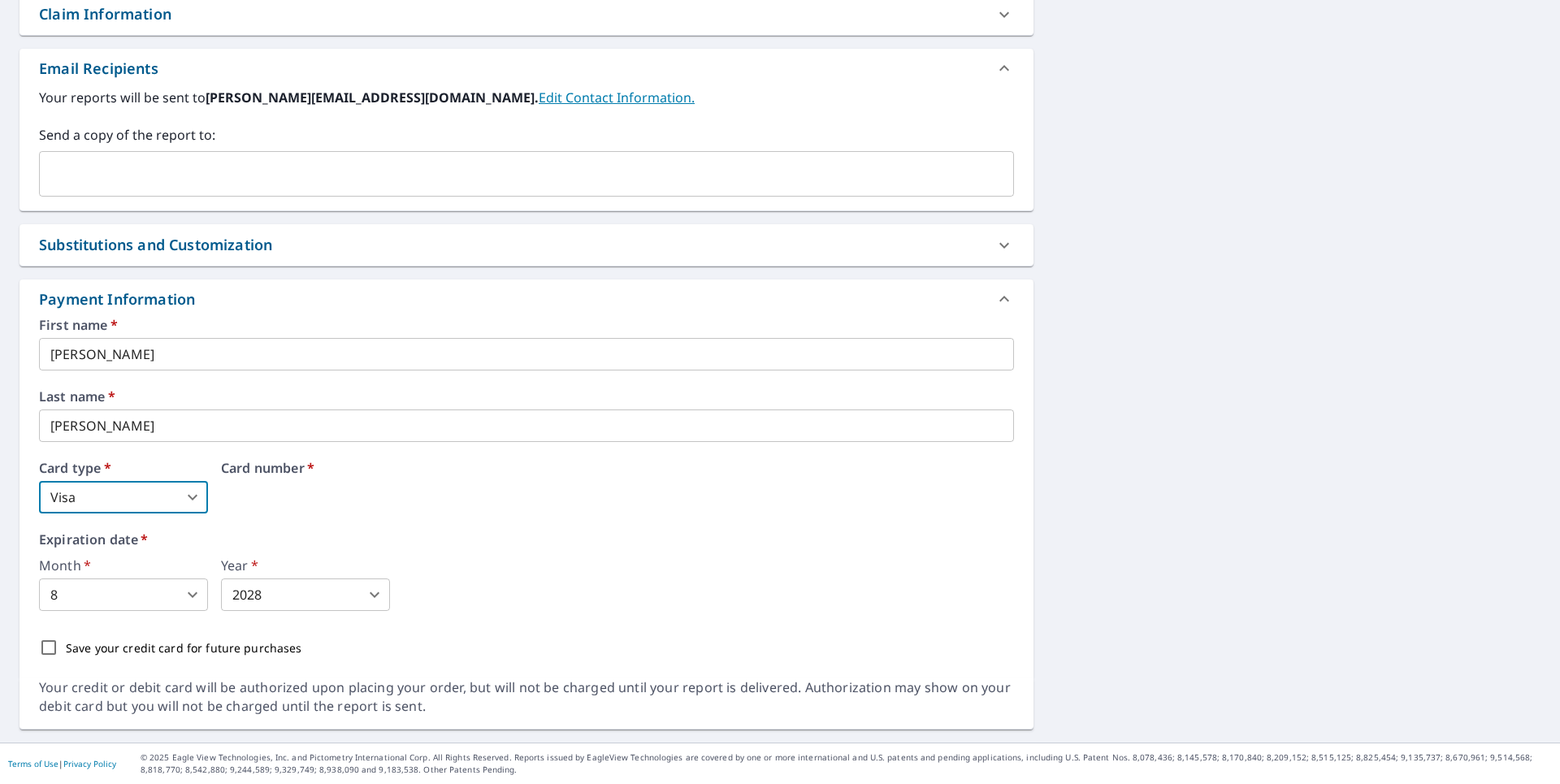 click on "JP .favicon_svg__cls-1{fill:#8ccc4c}.favicon_svg__cls-2{fill:#0098c5} JP
Dashboard Order History Cancel Order JP Dashboard / Finalize Order Finalize Order 3290 Myrtle St Atlanta, GA 30354 Aerial Road A standard road map Aerial A detailed look from above Labels Labels 250 feet 50 m © 2025 TomTom, © Vexcel Imaging, © 2025 Microsoft Corporation,  © OpenStreetMap Terms PROPERTY TYPE Residential BUILDING ID 3290 Myrtle St, Atlanta, GA, 30354 Changes to structures in last 4 years ( renovations, additions, etc. ) Include Special Instructions x ​ Claim Information Claim number ​ Claim information ​ PO number ​ Date of loss ​ Cat ID ​ Email Recipients Your reports will be sent to  j.pirtle@jpse-structural.com.  Edit Contact Information. Send a copy of the report to: ​ Substitutions and Customization Roof measurement report substitutions If a Walls, Windows & Doors Report is unavailable, send me a Walls Report: Yes No Ask Additional Report Formats (Not available for all reports) DXF RXF XML" at bounding box center (780, 392) 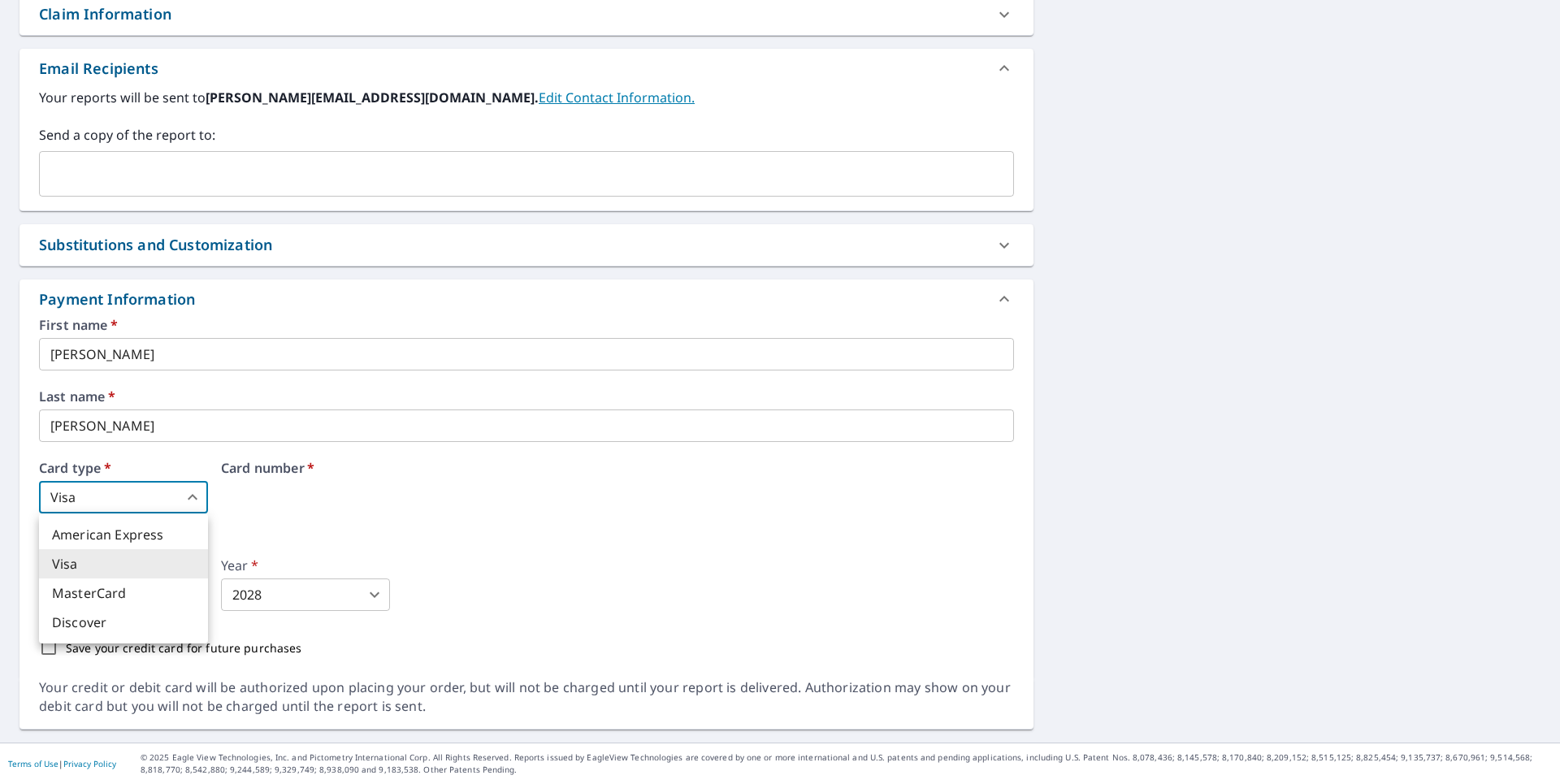 drag, startPoint x: 431, startPoint y: 518, endPoint x: 460, endPoint y: 521, distance: 29.15476 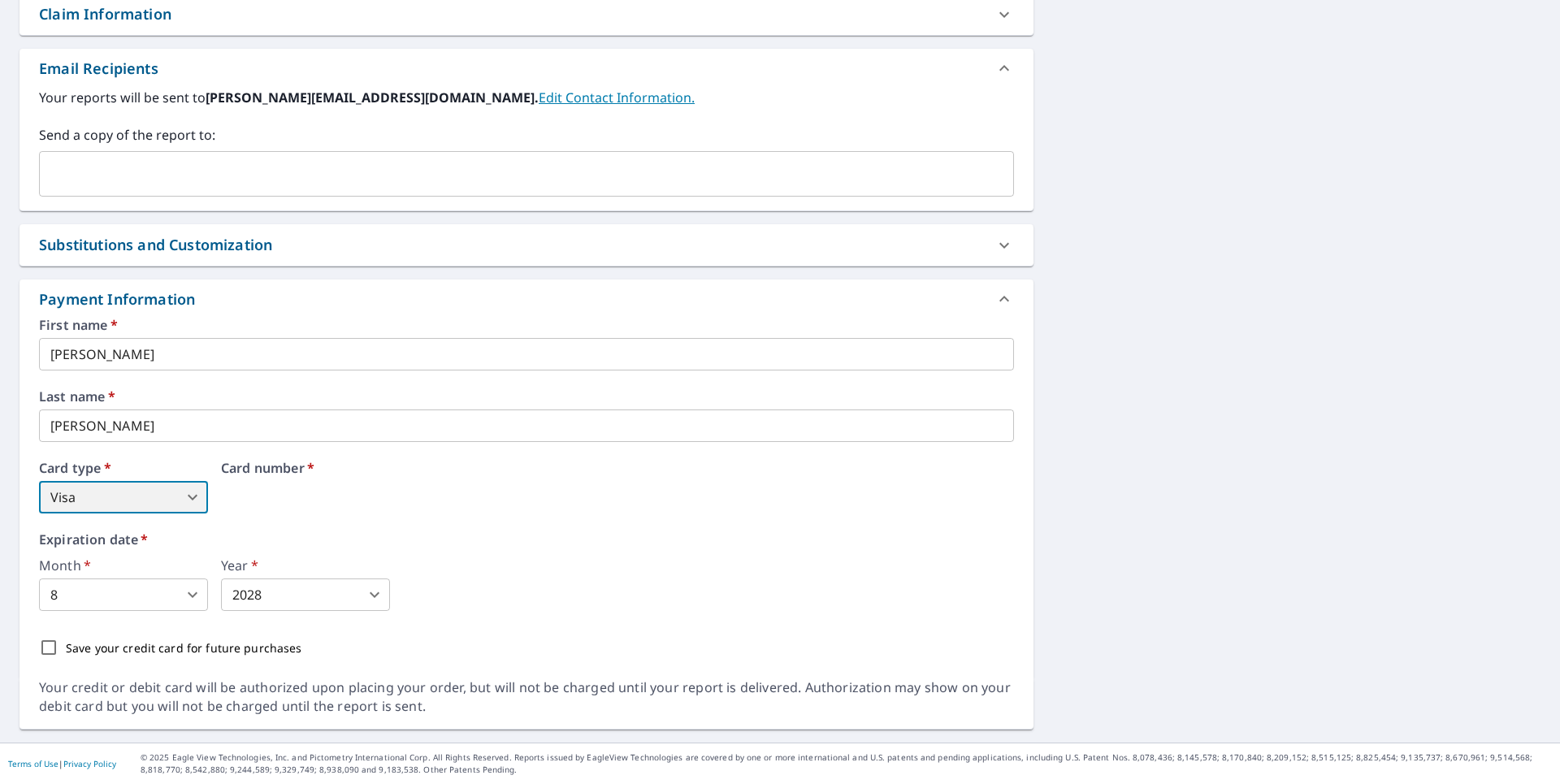 scroll, scrollTop: 38, scrollLeft: 0, axis: vertical 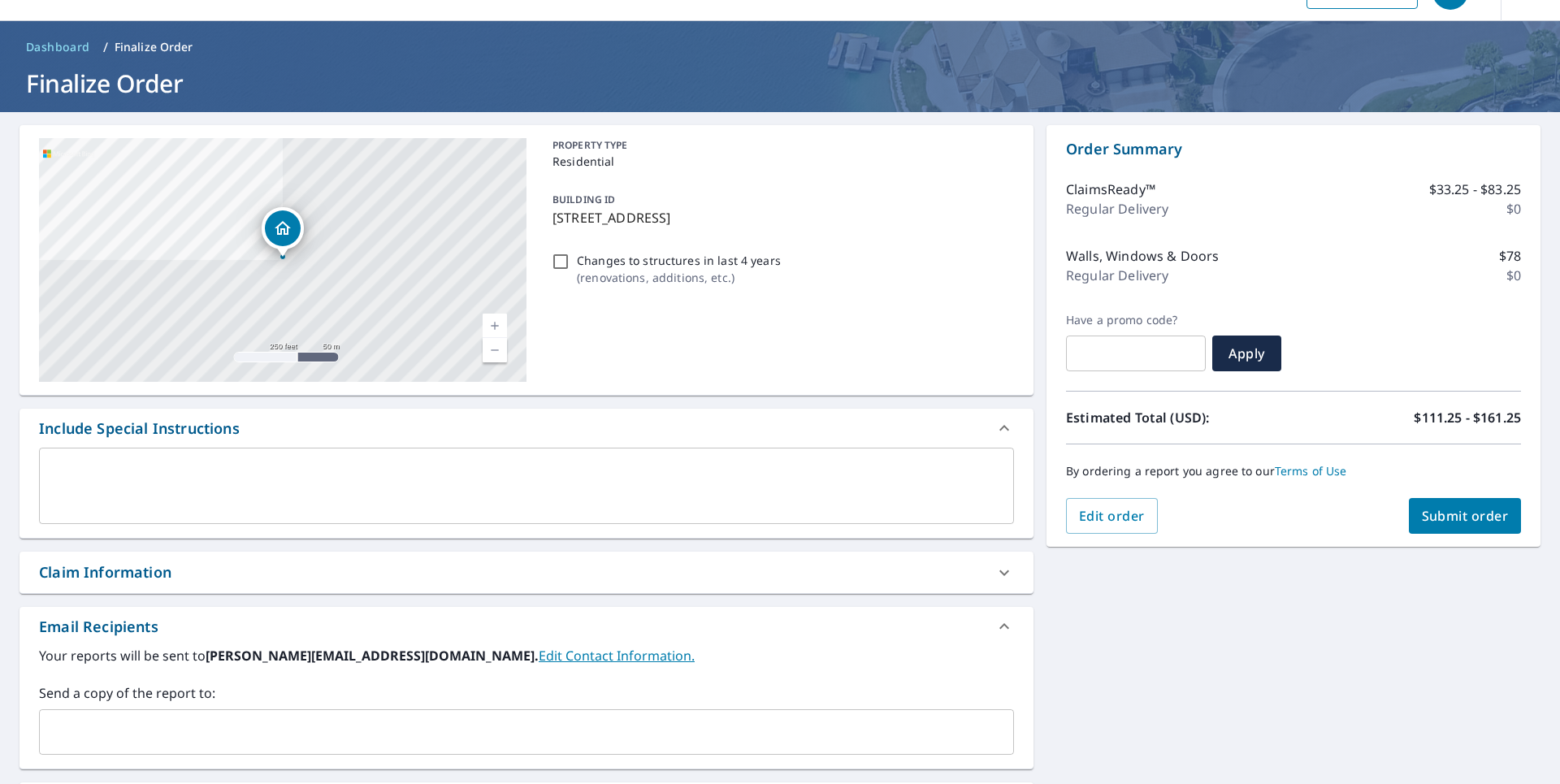 click on "Submit order" at bounding box center (1465, 516) 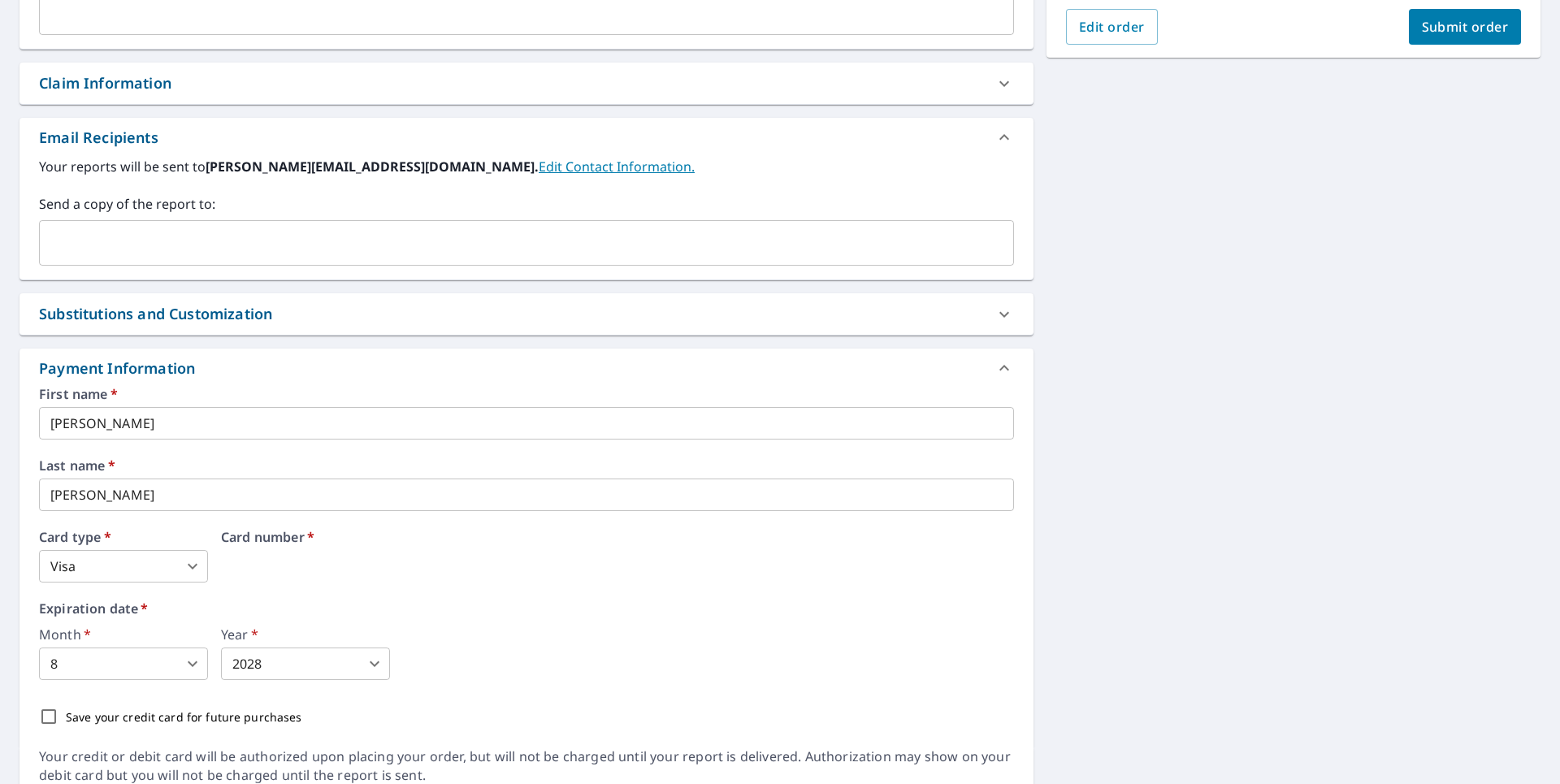 scroll, scrollTop: 597, scrollLeft: 0, axis: vertical 